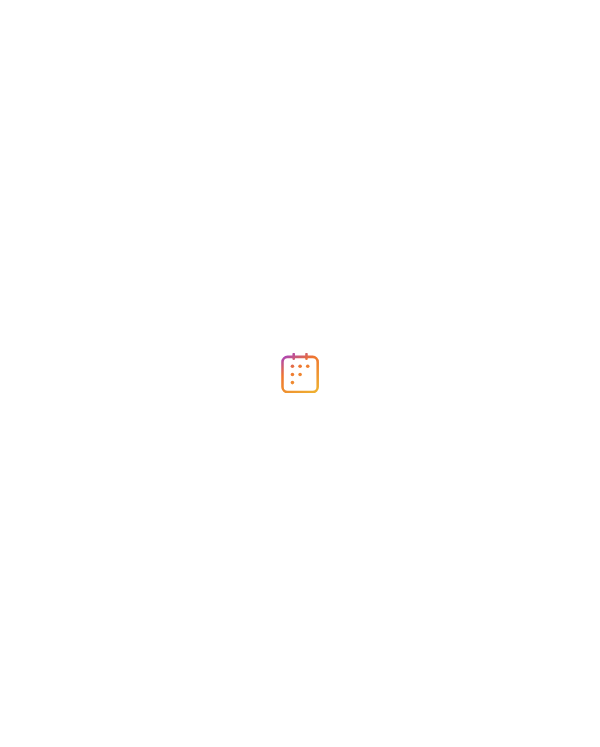 scroll, scrollTop: 0, scrollLeft: 0, axis: both 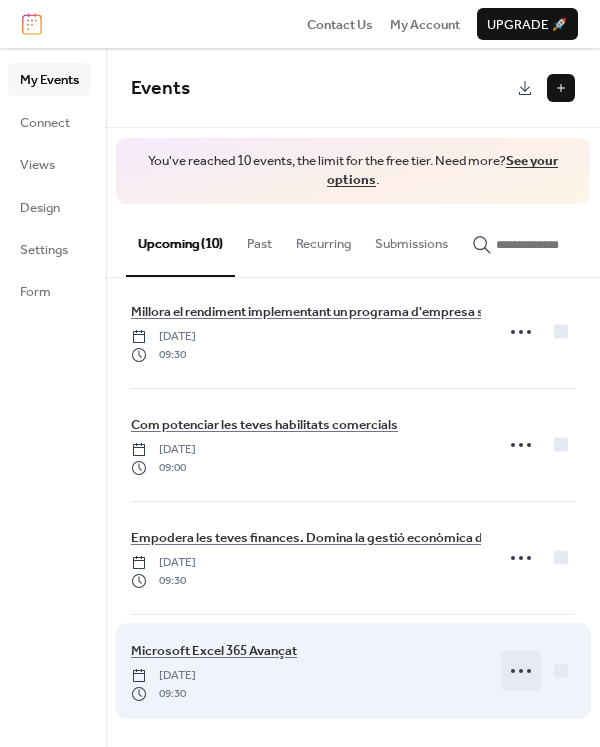 click 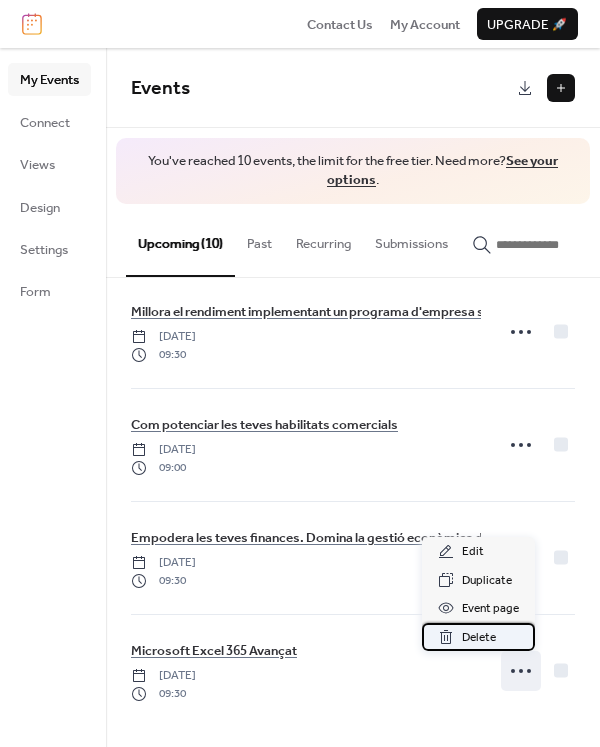 click on "Delete" at bounding box center (478, 637) 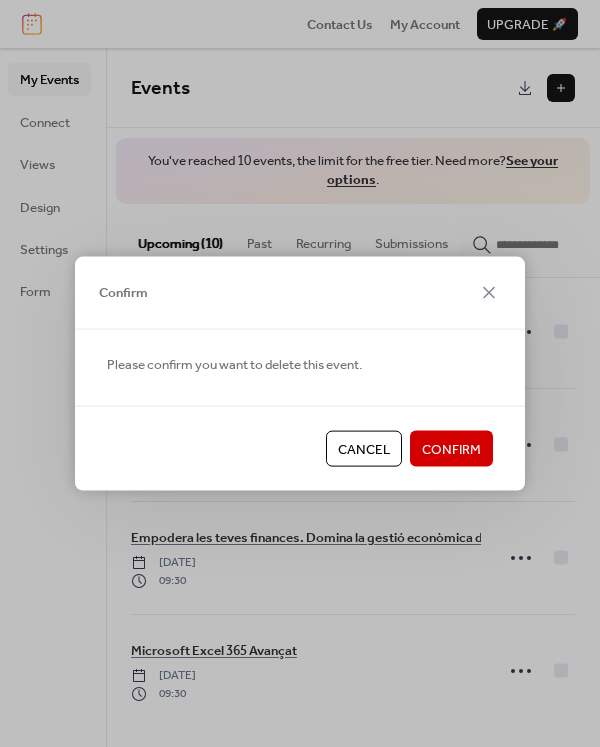 click on "Confirm" at bounding box center [451, 450] 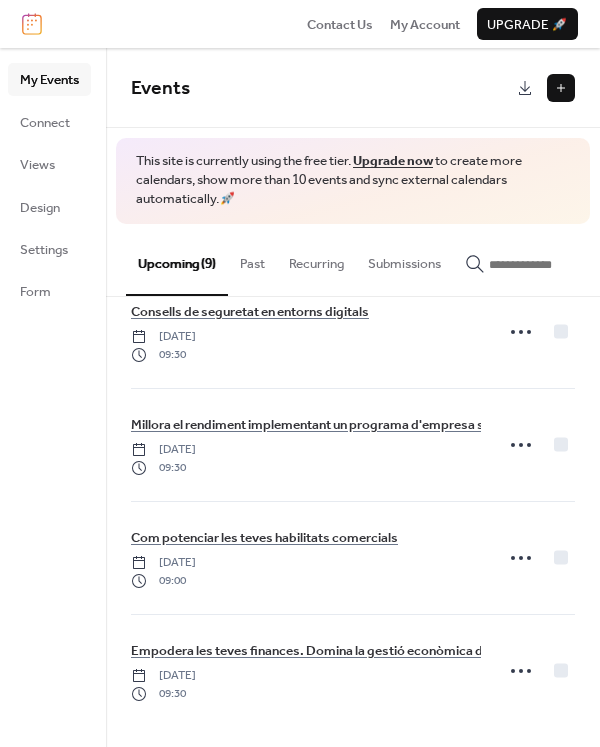 scroll, scrollTop: 613, scrollLeft: 0, axis: vertical 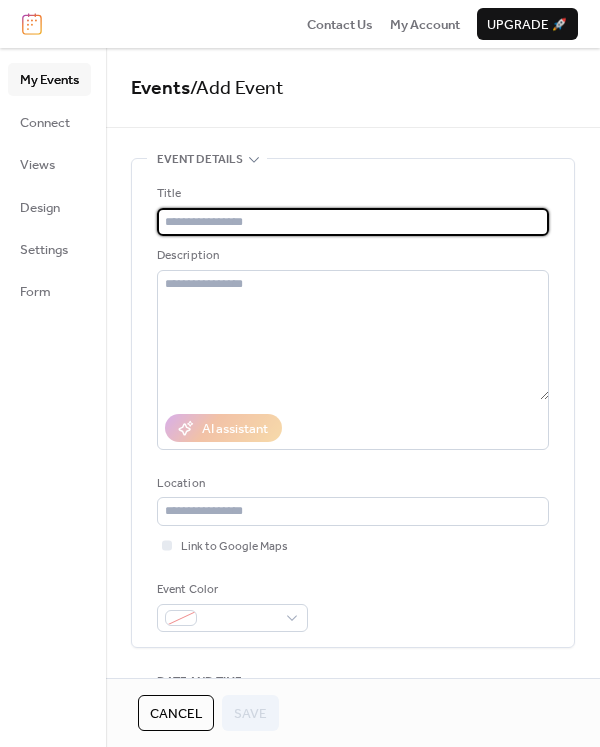click at bounding box center (353, 222) 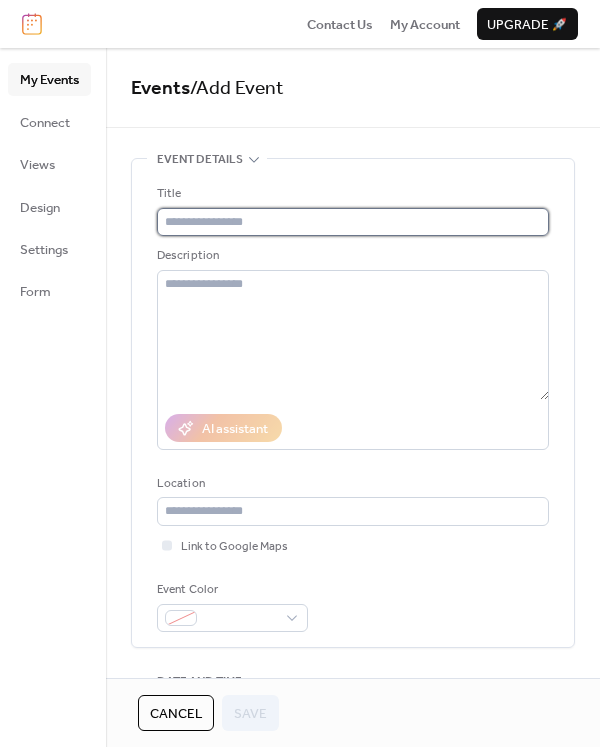 click at bounding box center (353, 222) 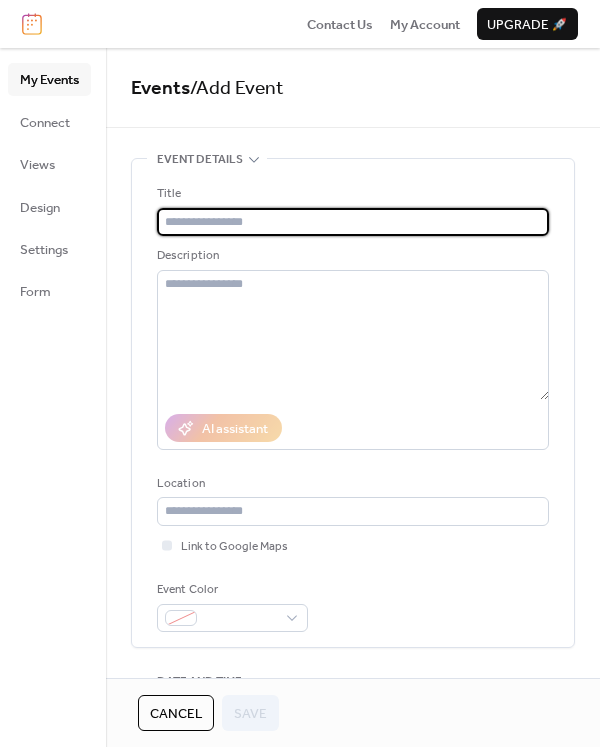 paste on "**********" 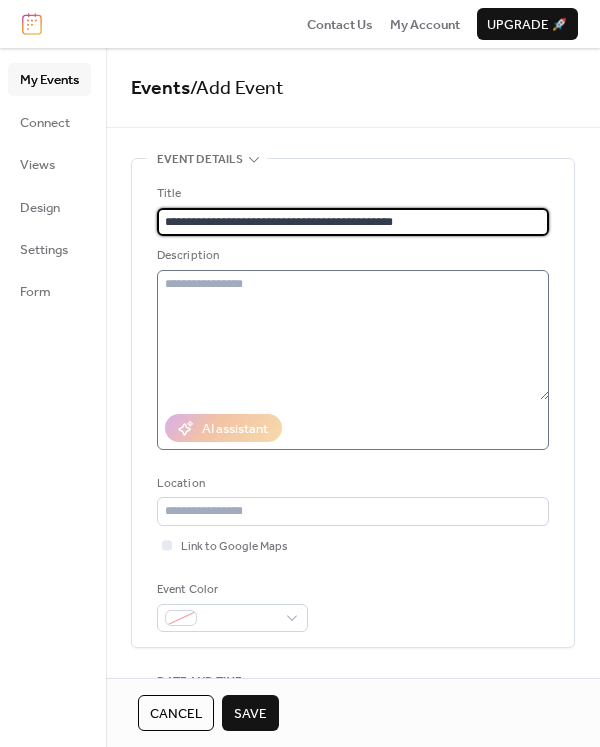 type on "**********" 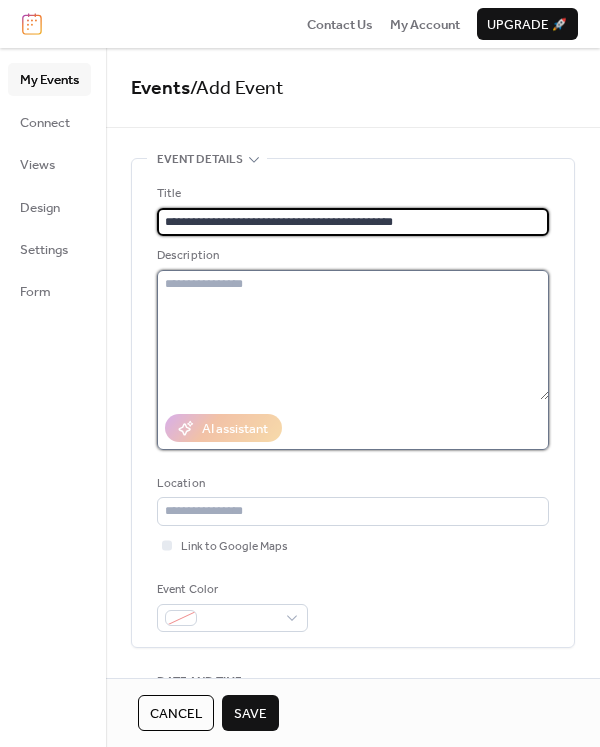 click at bounding box center (353, 335) 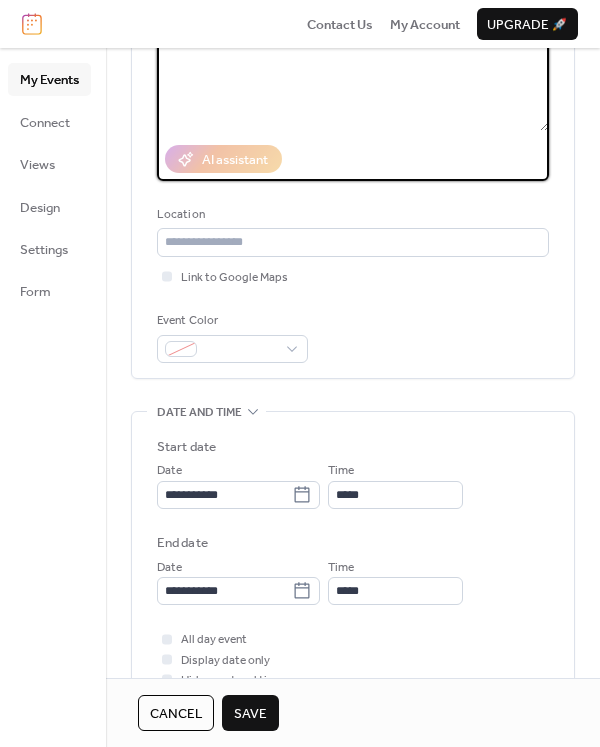 scroll, scrollTop: 300, scrollLeft: 0, axis: vertical 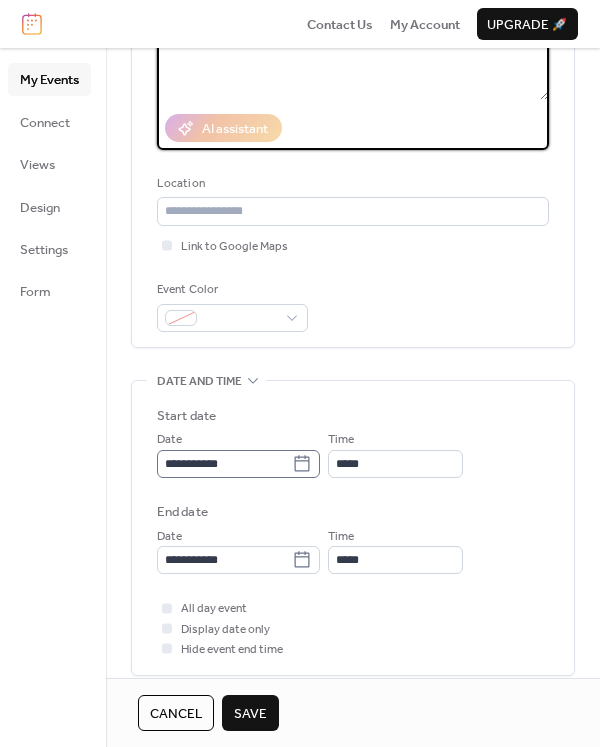 click 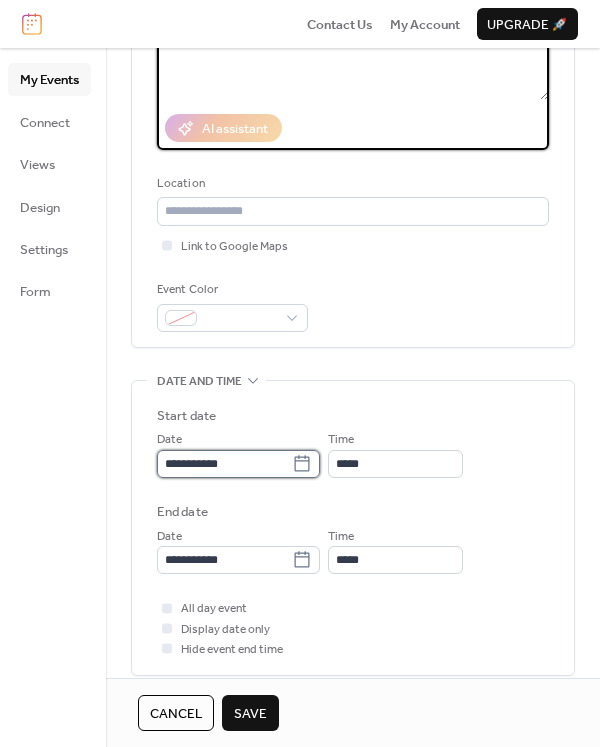 click on "**********" at bounding box center (224, 464) 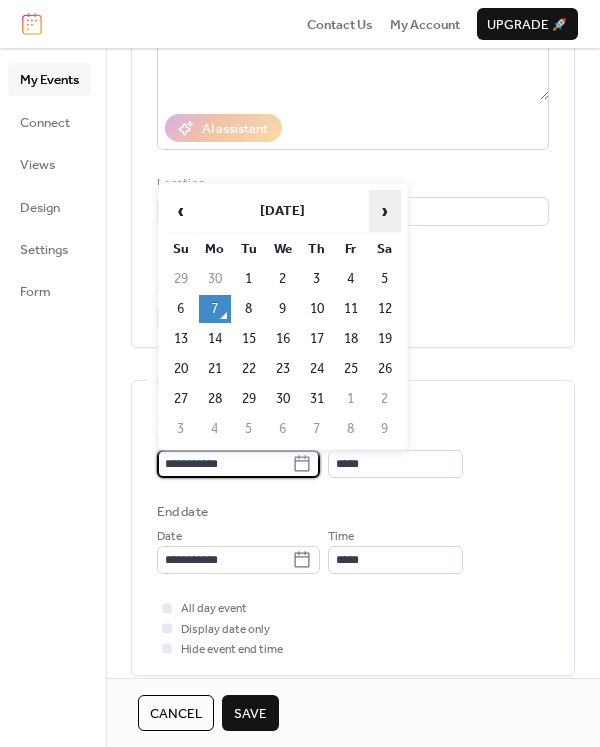 click on "›" at bounding box center (385, 211) 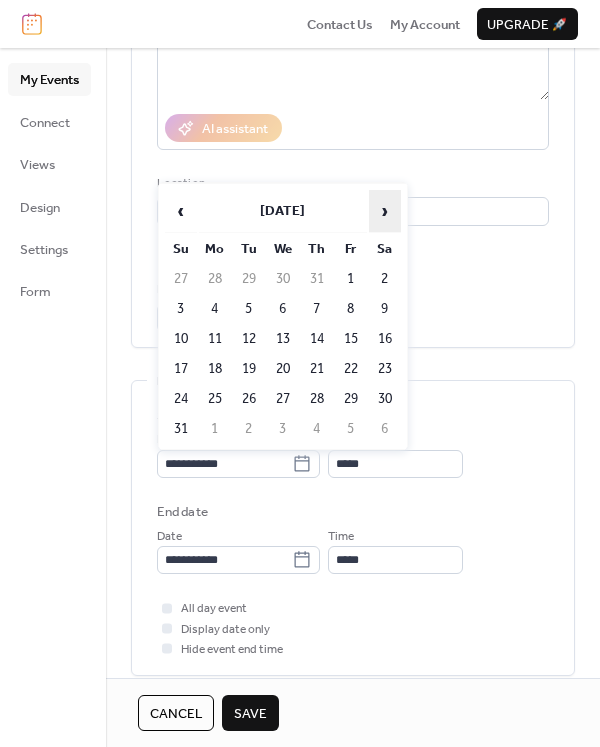click on "›" at bounding box center [385, 211] 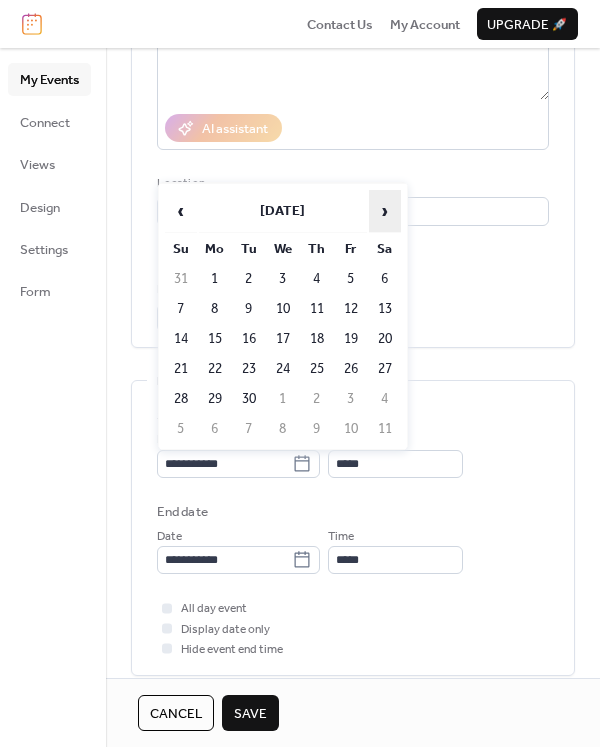 click on "›" at bounding box center (385, 211) 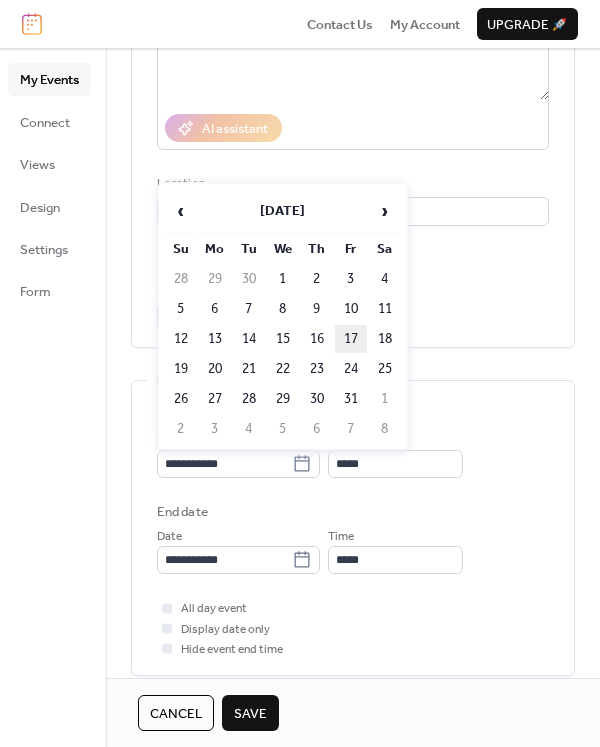 click on "17" at bounding box center [351, 339] 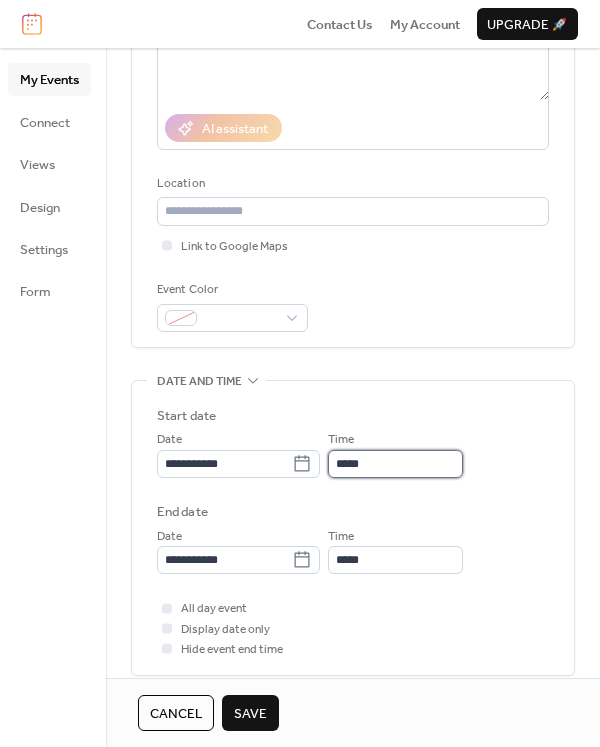 click on "*****" at bounding box center (395, 464) 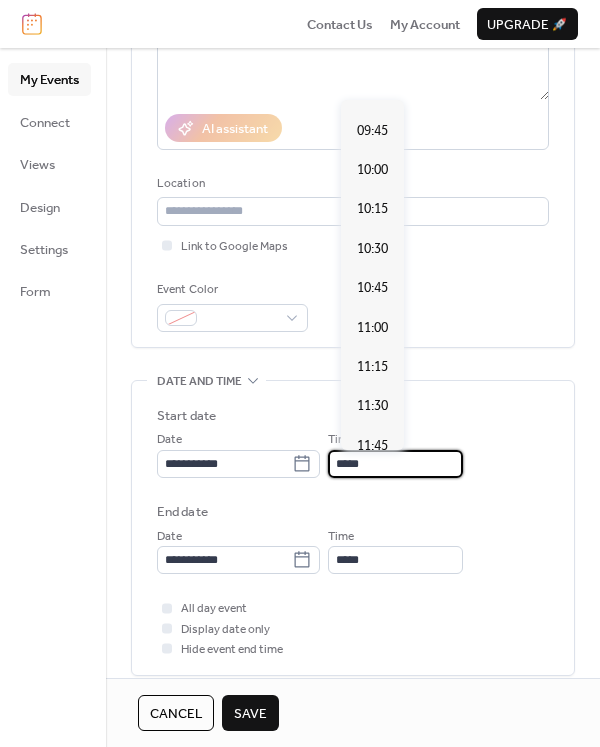 scroll, scrollTop: 1492, scrollLeft: 0, axis: vertical 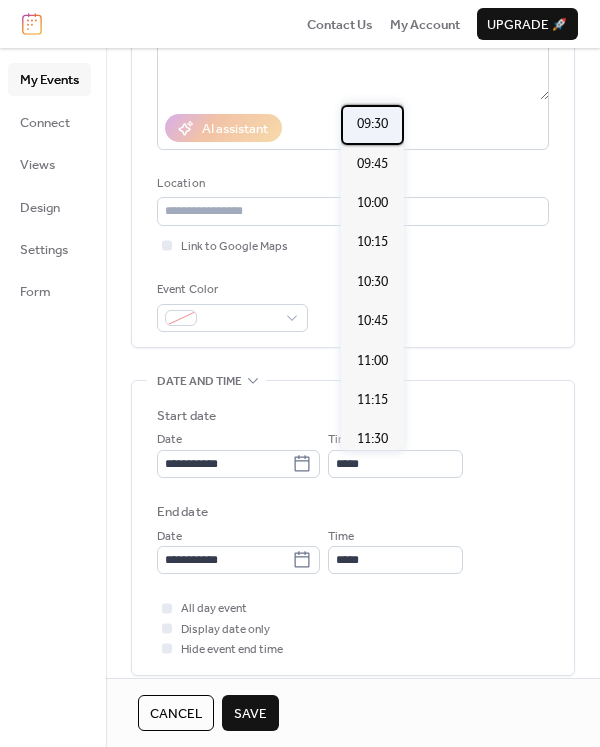 click on "09:30" at bounding box center [372, 124] 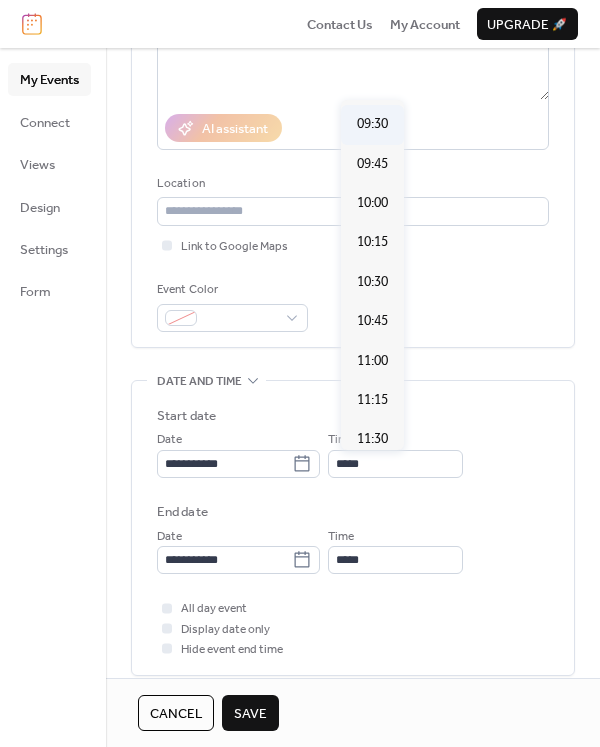 type on "*****" 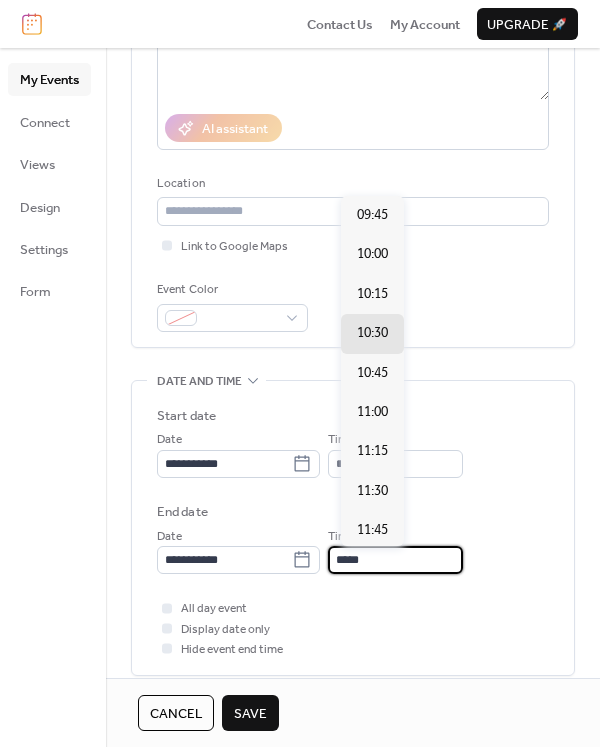 click on "*****" at bounding box center [395, 560] 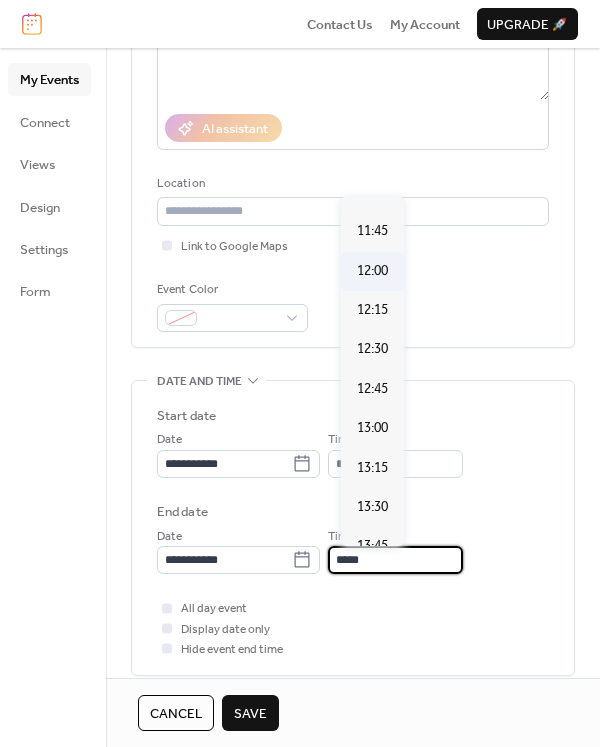 scroll, scrollTop: 300, scrollLeft: 0, axis: vertical 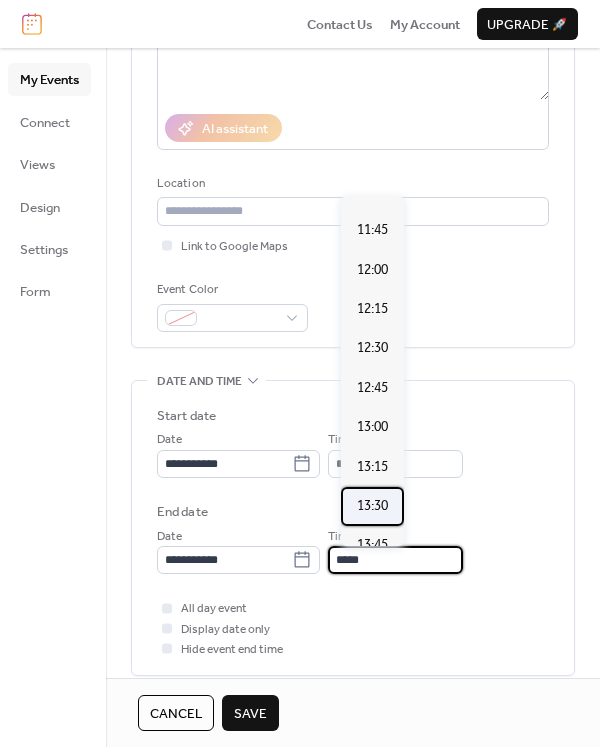 click on "13:30" at bounding box center (372, 506) 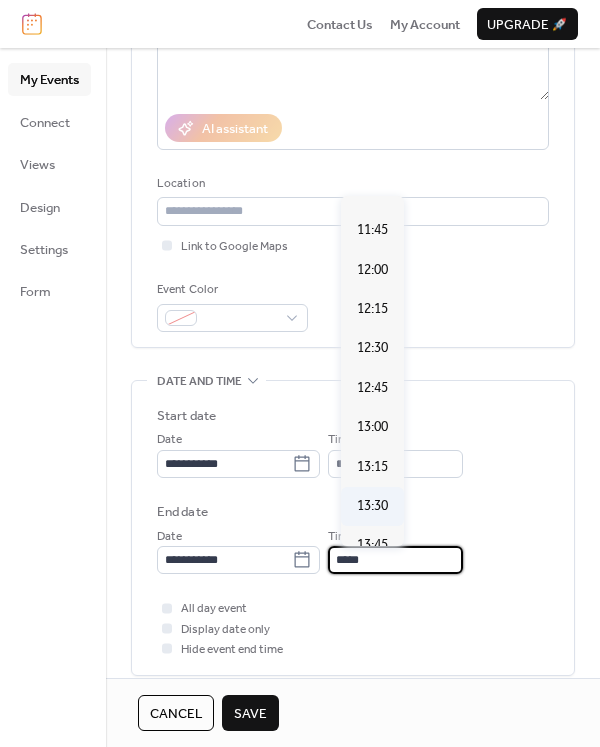 type on "*****" 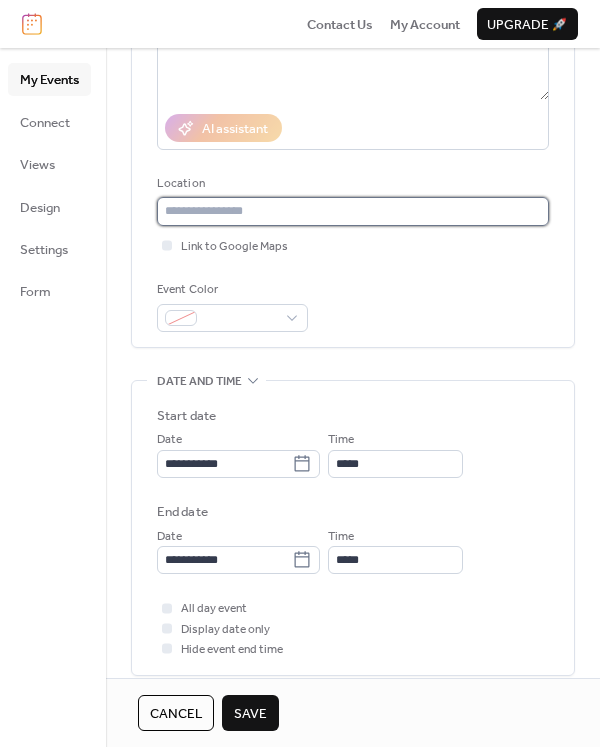 click at bounding box center [353, 211] 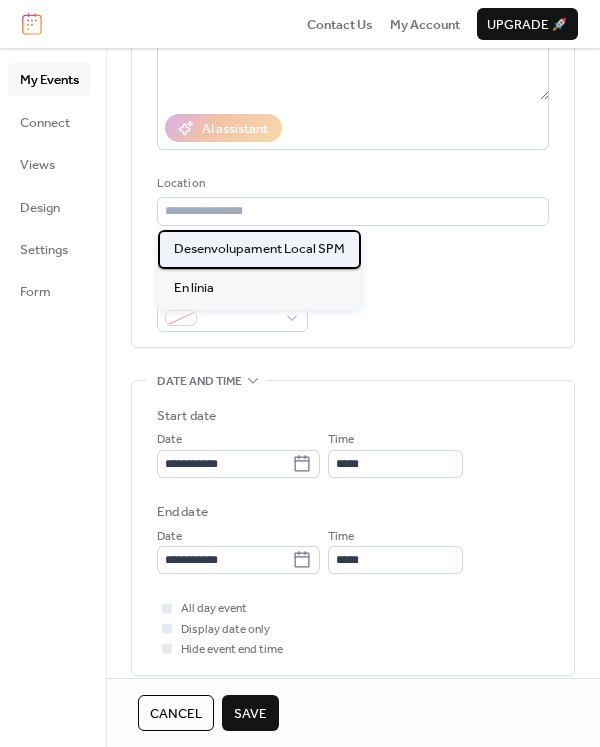 click on "Desenvolupament Local SPM" at bounding box center [259, 249] 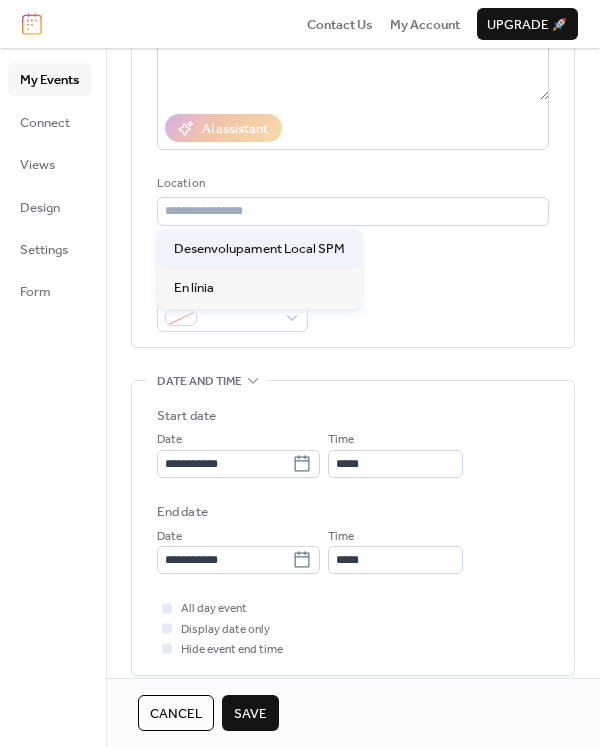 type on "**********" 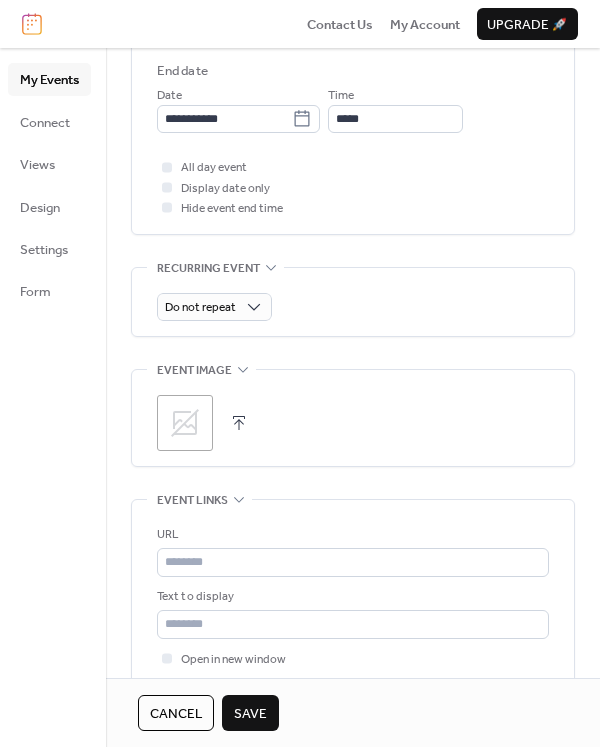 scroll, scrollTop: 800, scrollLeft: 0, axis: vertical 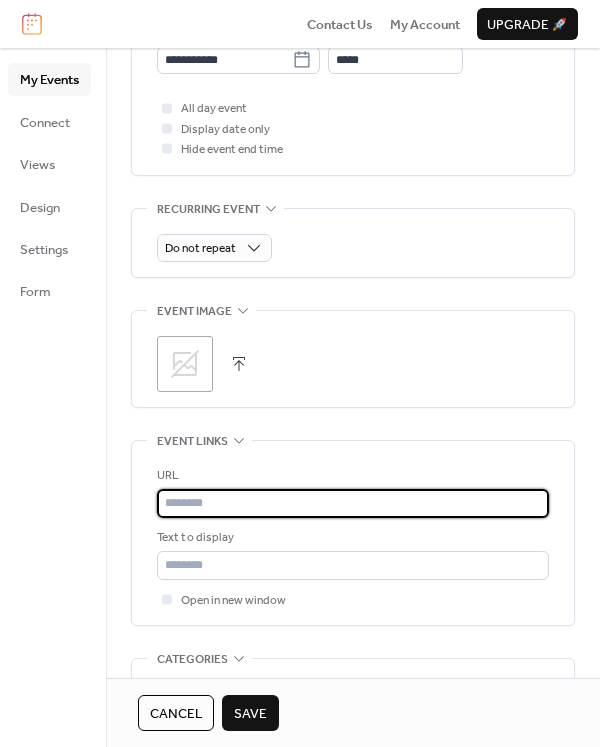 click at bounding box center [353, 503] 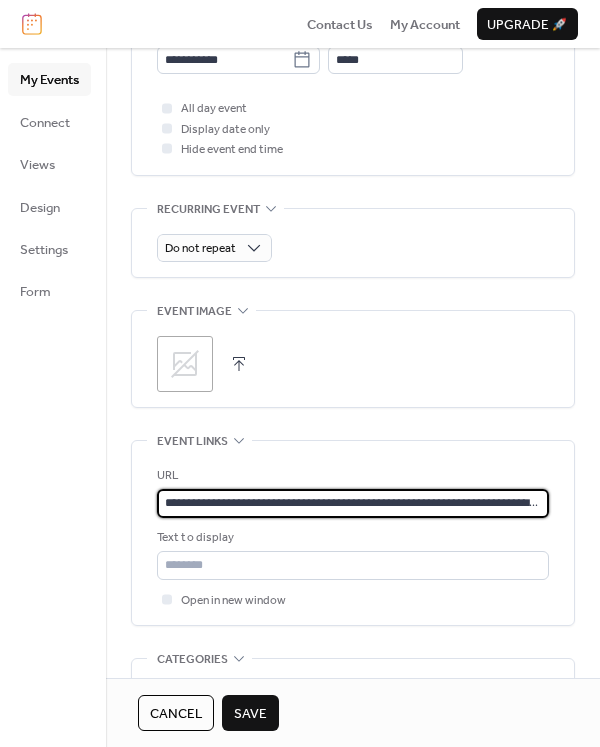scroll, scrollTop: 0, scrollLeft: 284, axis: horizontal 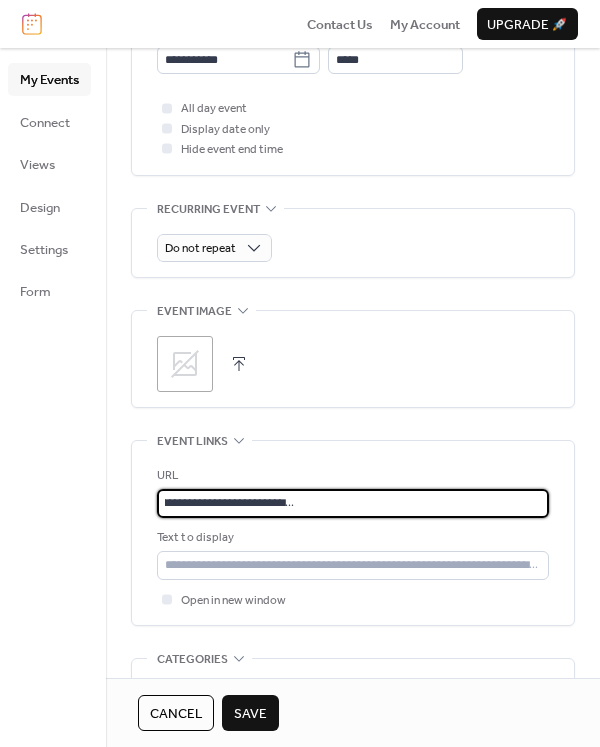 type on "**********" 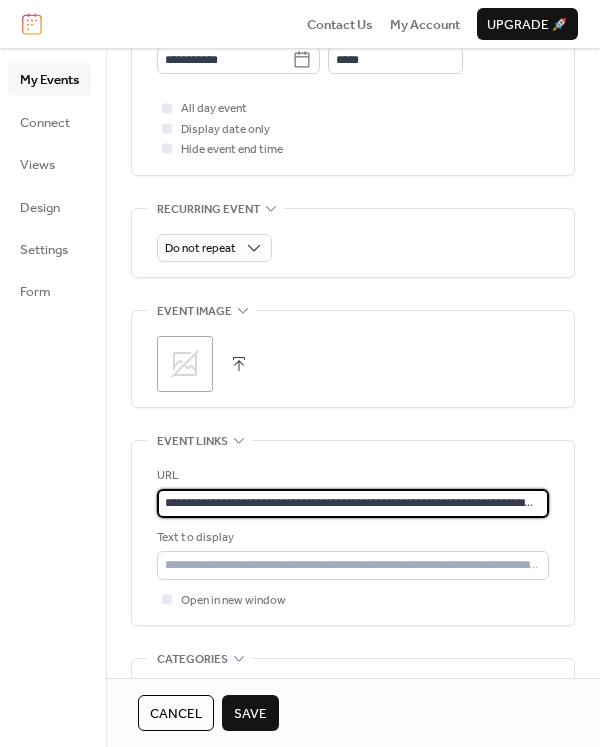 click on "**********" at bounding box center [353, 533] 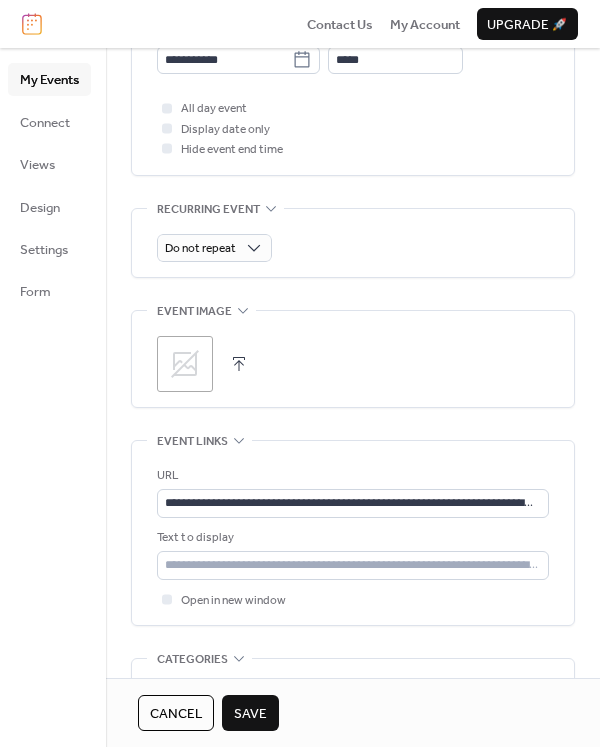click on "Save" at bounding box center [250, 714] 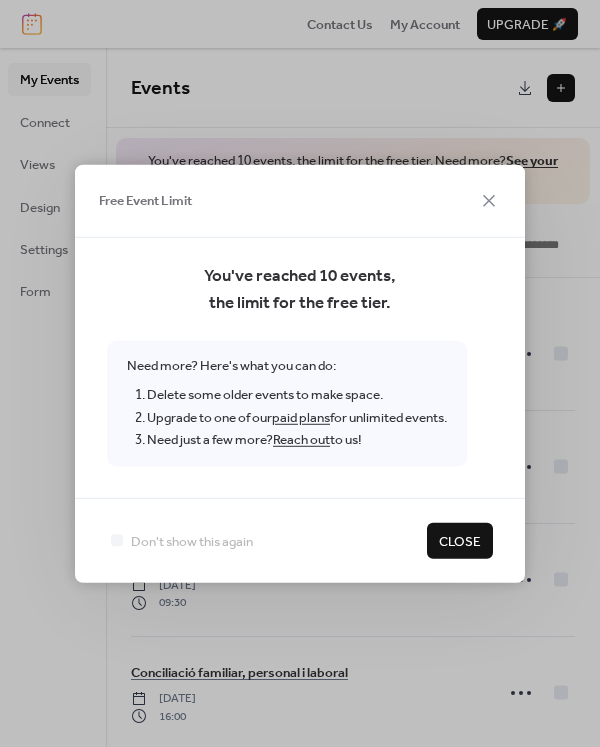 click on "Close" at bounding box center [460, 541] 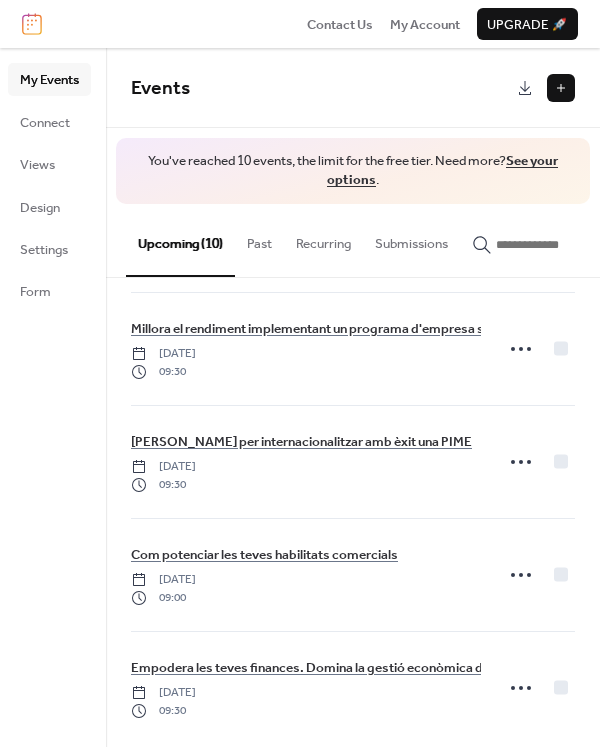 scroll, scrollTop: 707, scrollLeft: 0, axis: vertical 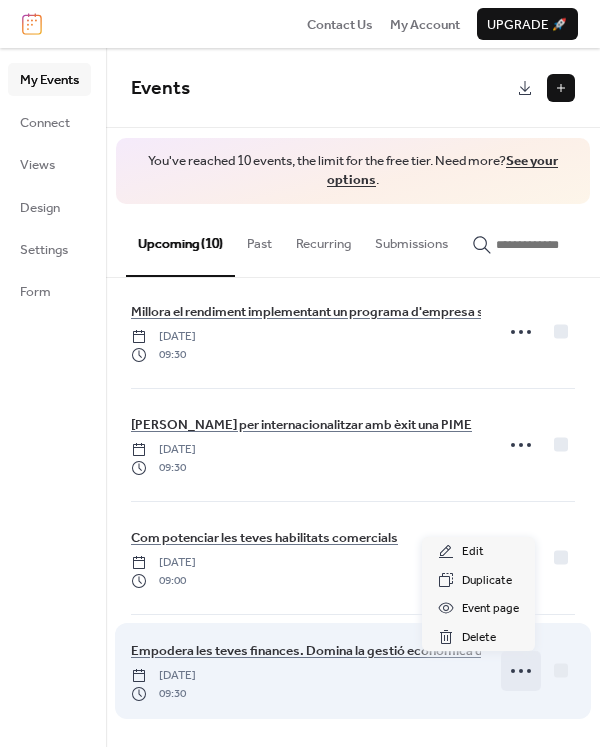 click 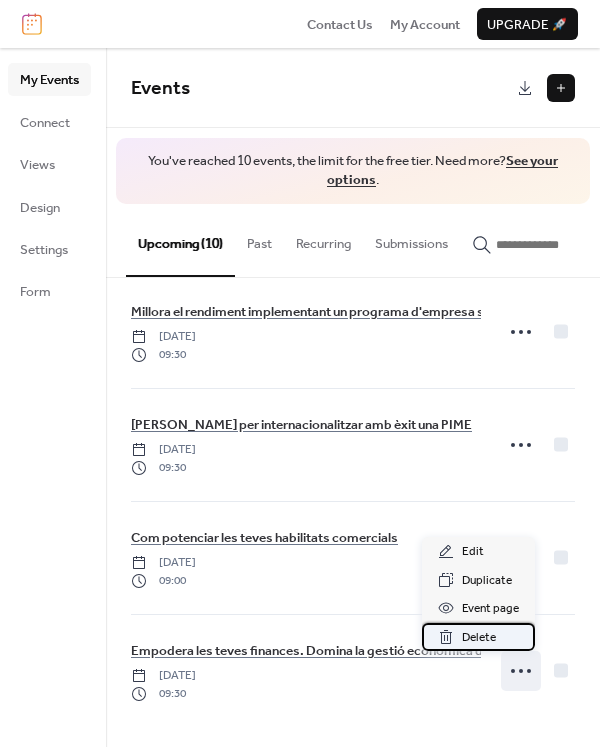 click on "Delete" at bounding box center (479, 638) 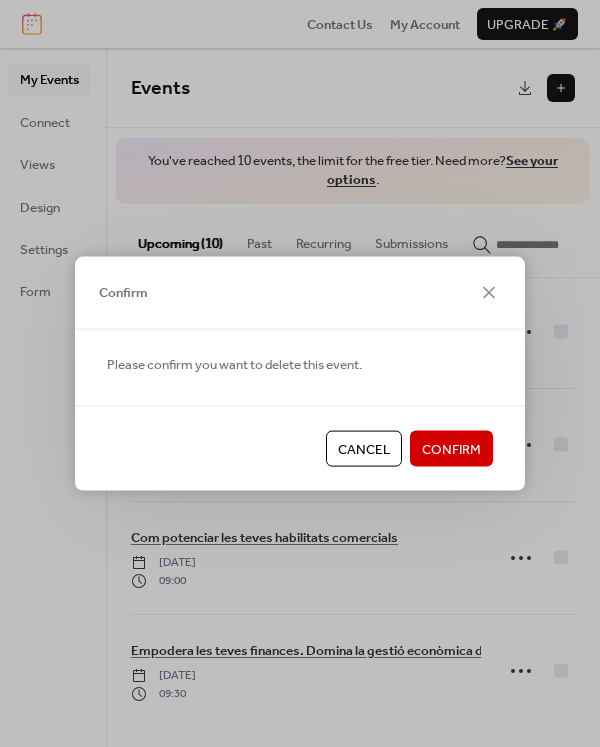 click on "Confirm" at bounding box center (451, 450) 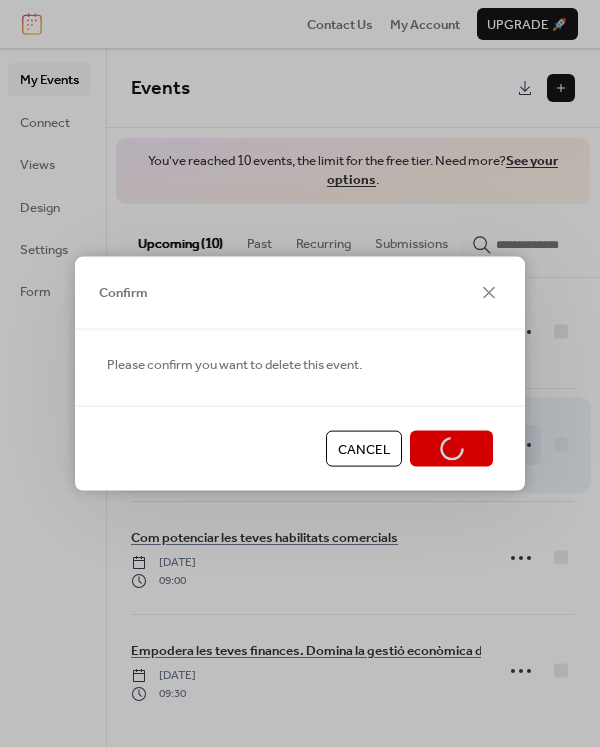 scroll, scrollTop: 613, scrollLeft: 0, axis: vertical 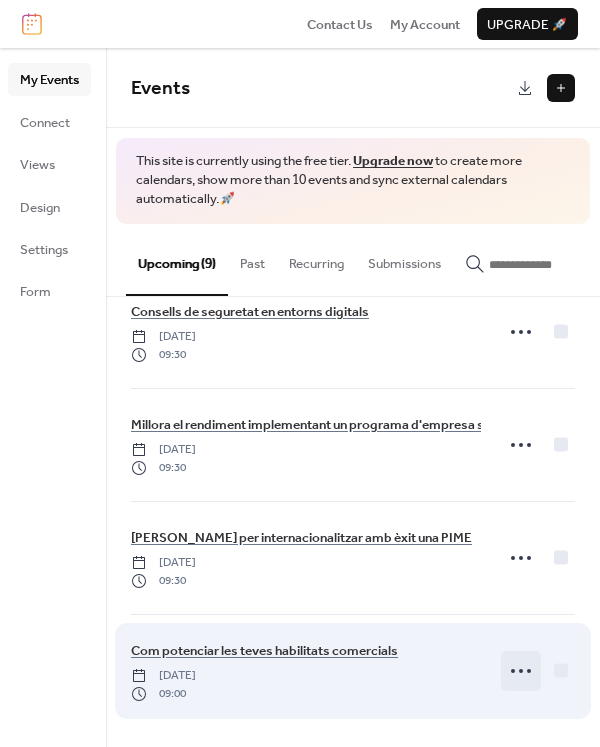 click 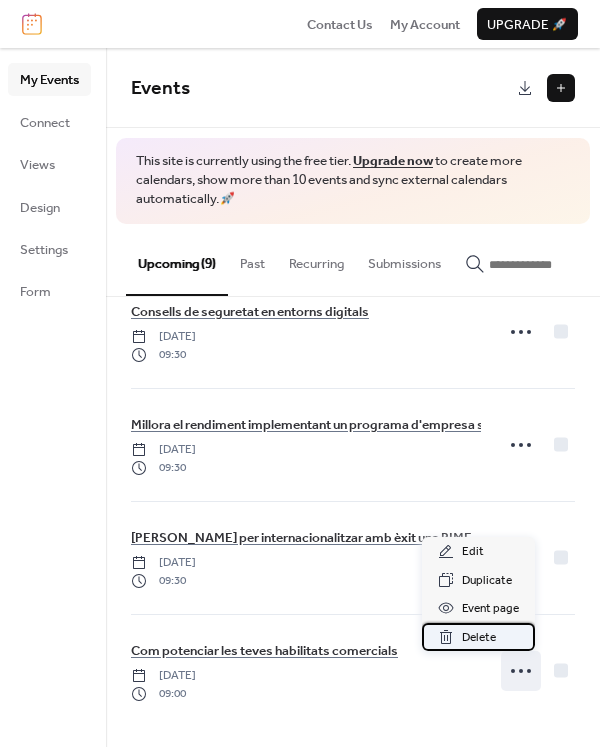 click on "Delete" at bounding box center (478, 637) 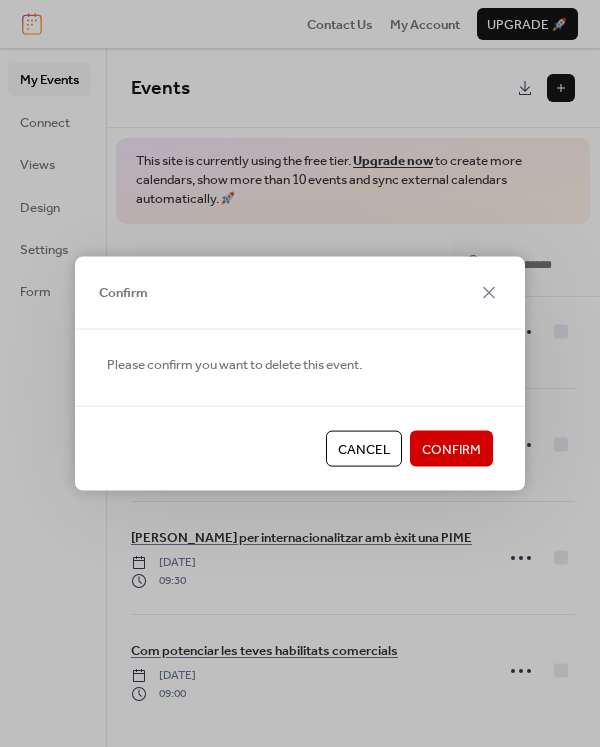 click on "Confirm" at bounding box center [451, 450] 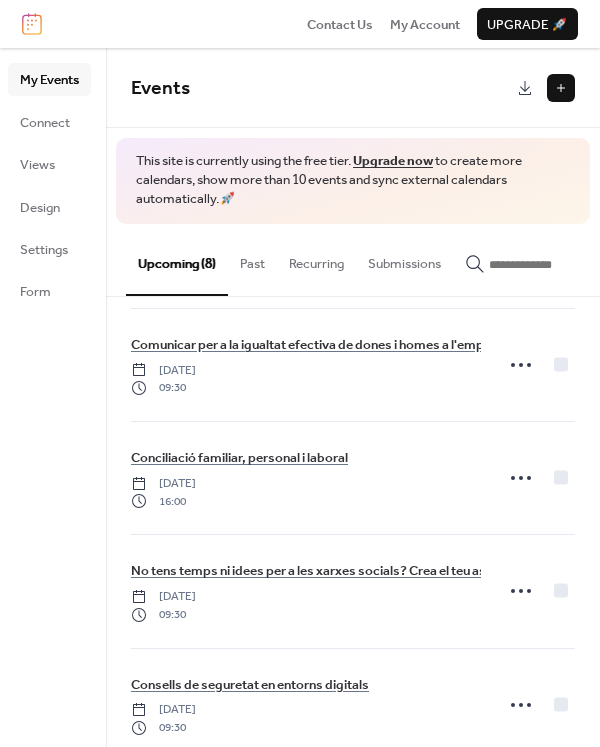 scroll, scrollTop: 0, scrollLeft: 0, axis: both 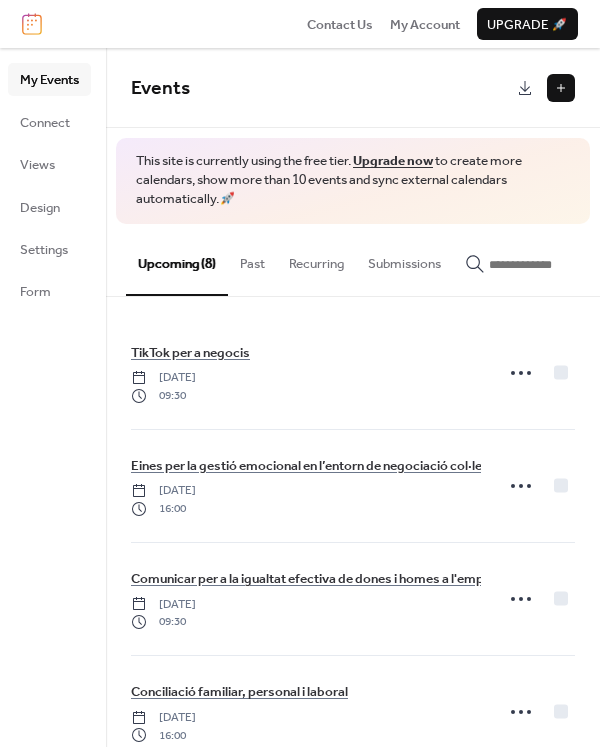 click at bounding box center [561, 88] 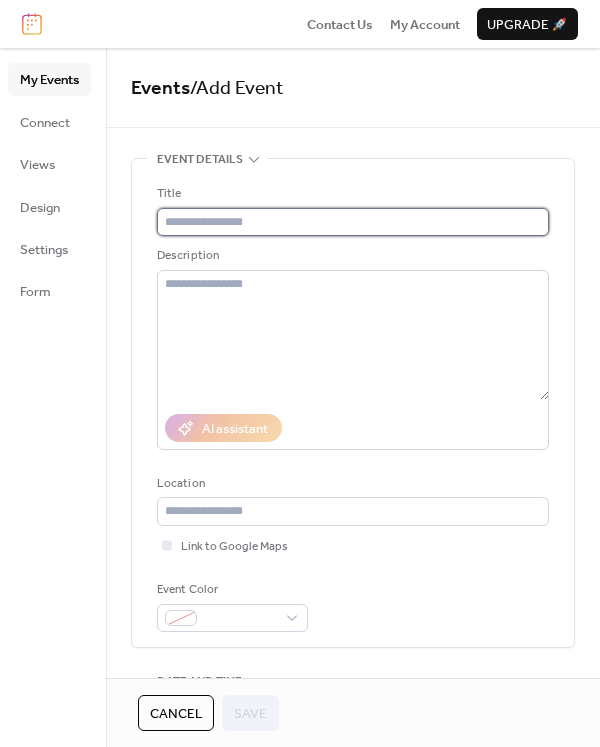 click at bounding box center [353, 222] 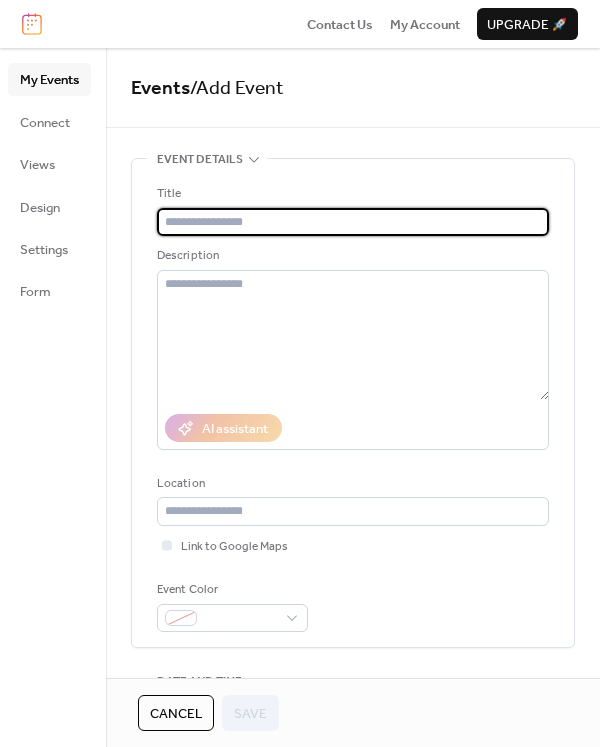 paste on "**********" 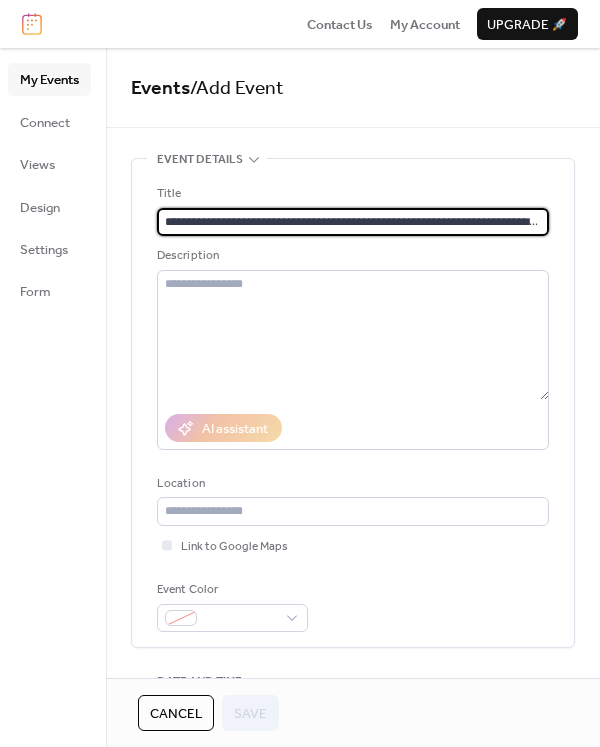 scroll, scrollTop: 0, scrollLeft: 166, axis: horizontal 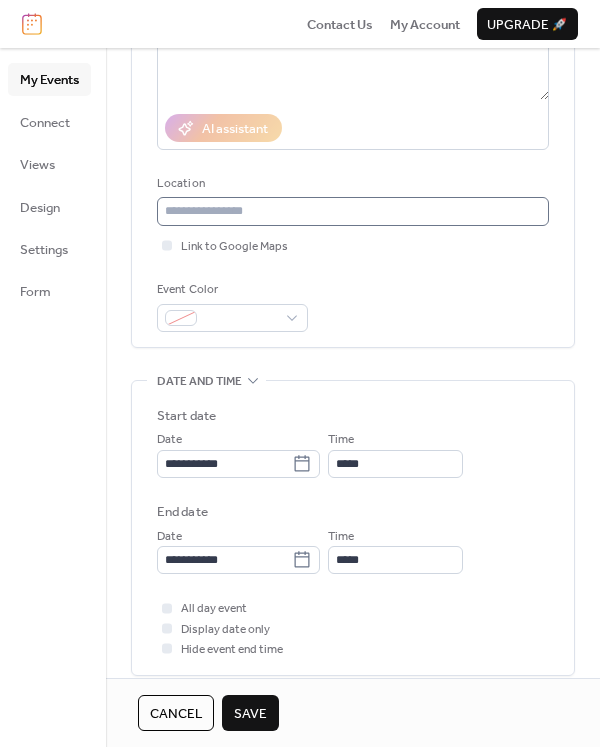type on "**********" 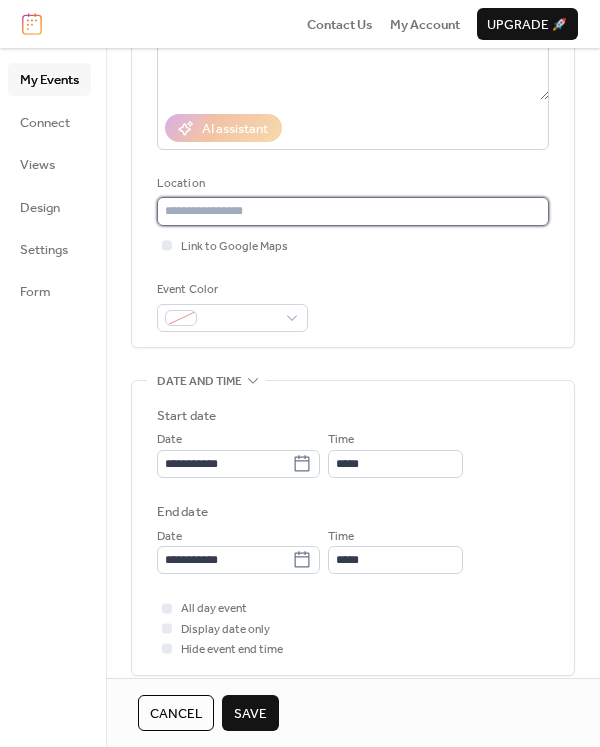 scroll, scrollTop: 0, scrollLeft: 0, axis: both 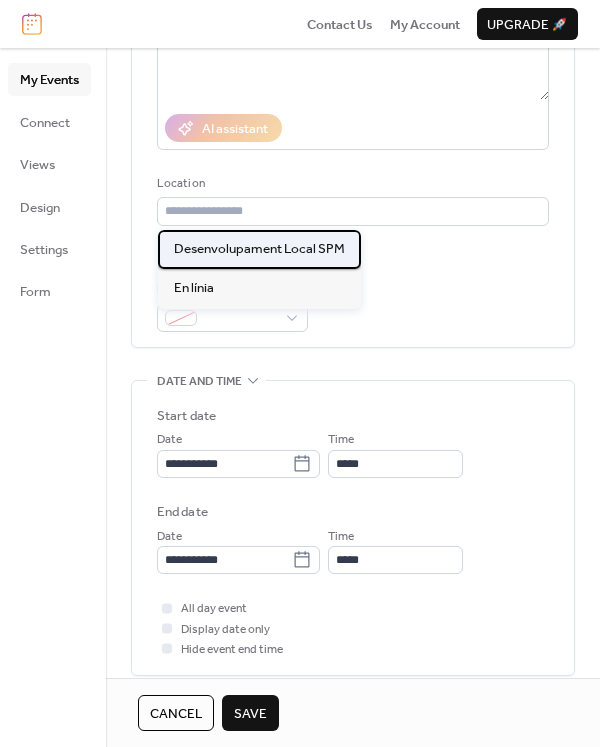 click on "Desenvolupament Local SPM" at bounding box center [259, 249] 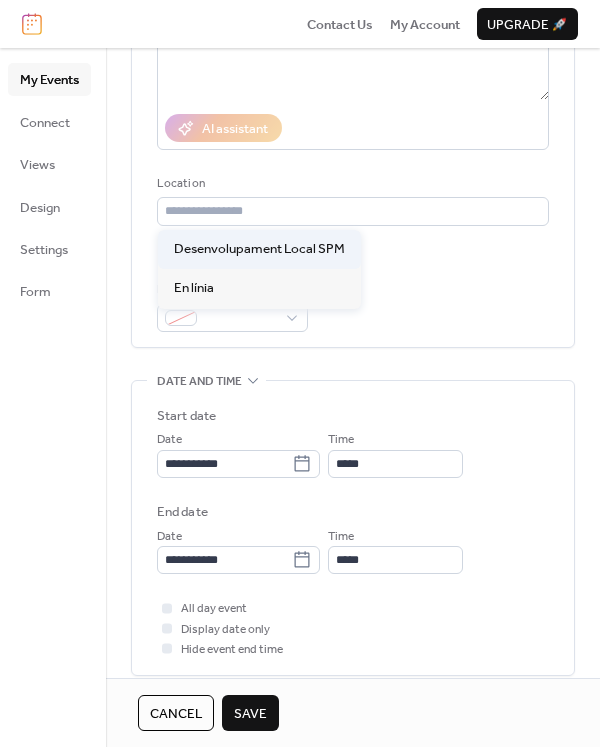 type on "**********" 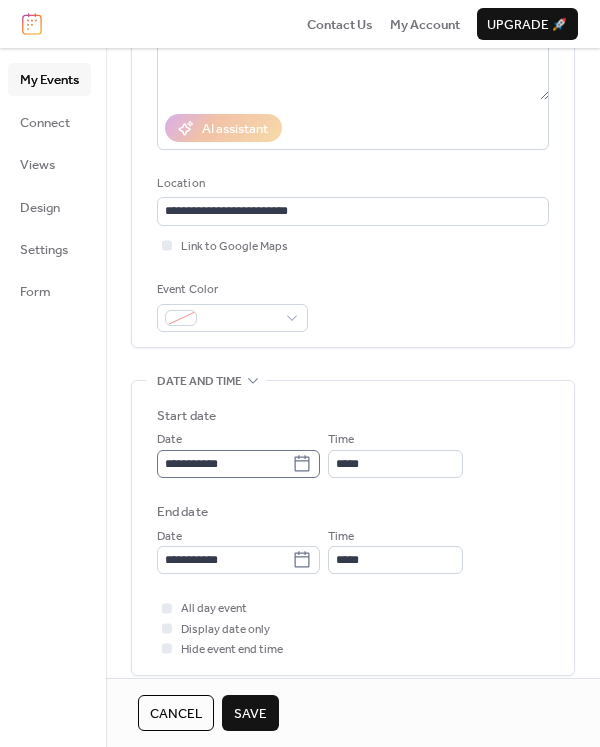 click 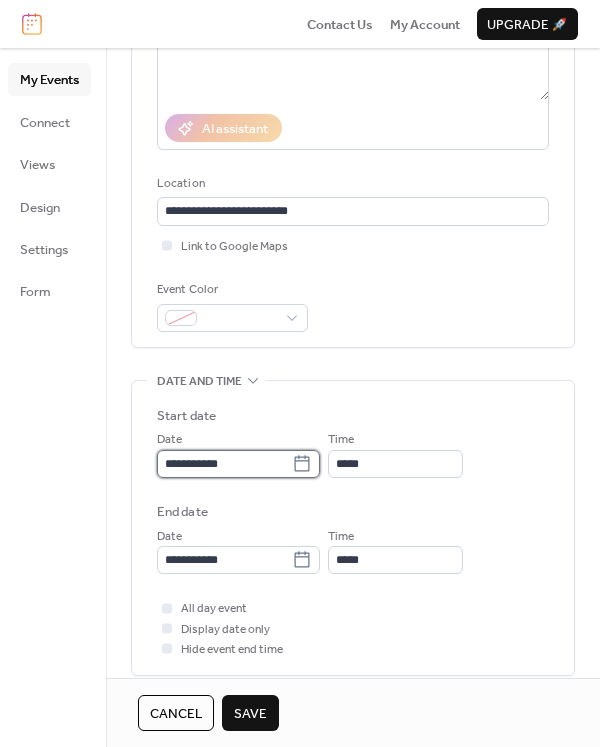 click on "**********" at bounding box center [224, 464] 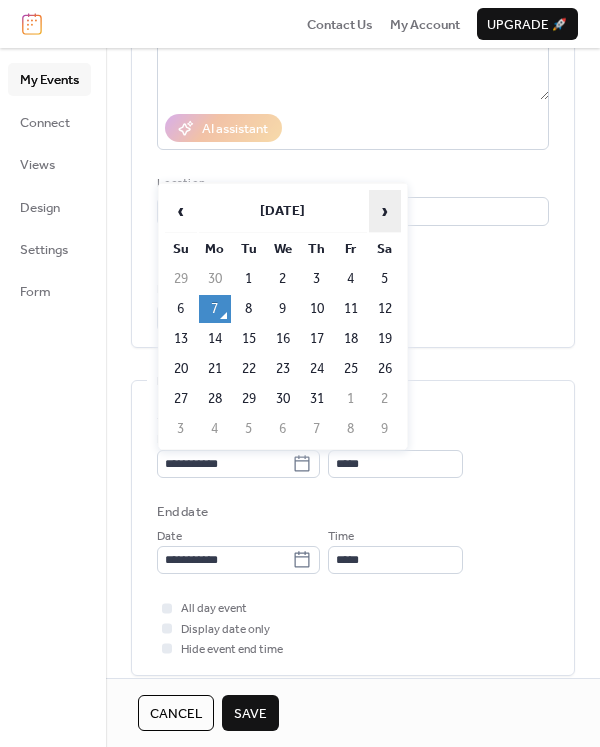click on "›" at bounding box center [385, 211] 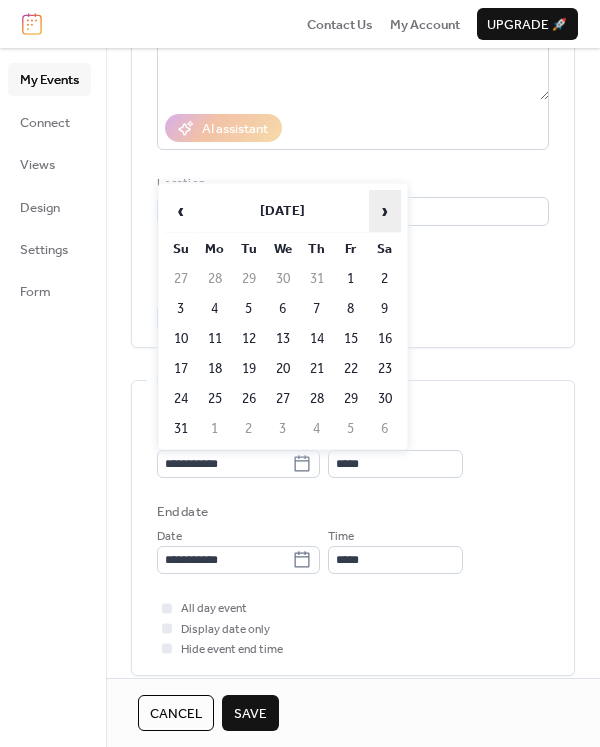 click on "›" at bounding box center [385, 211] 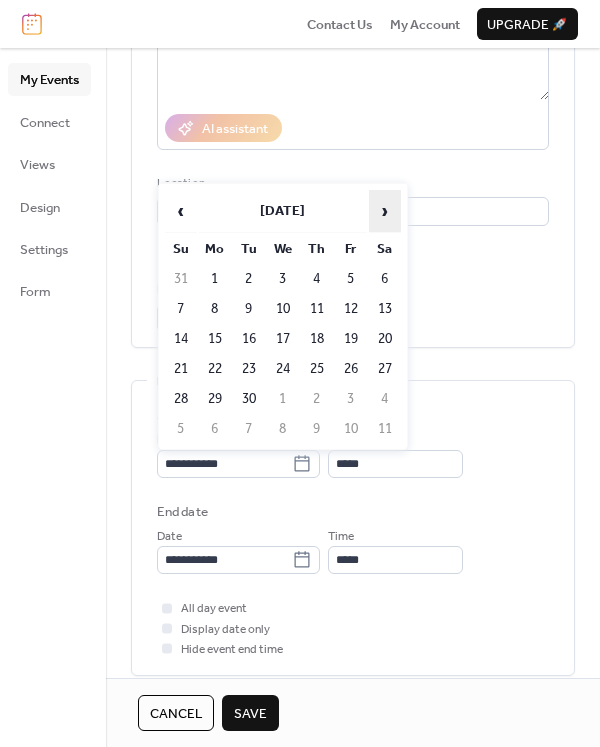 click on "›" at bounding box center (385, 211) 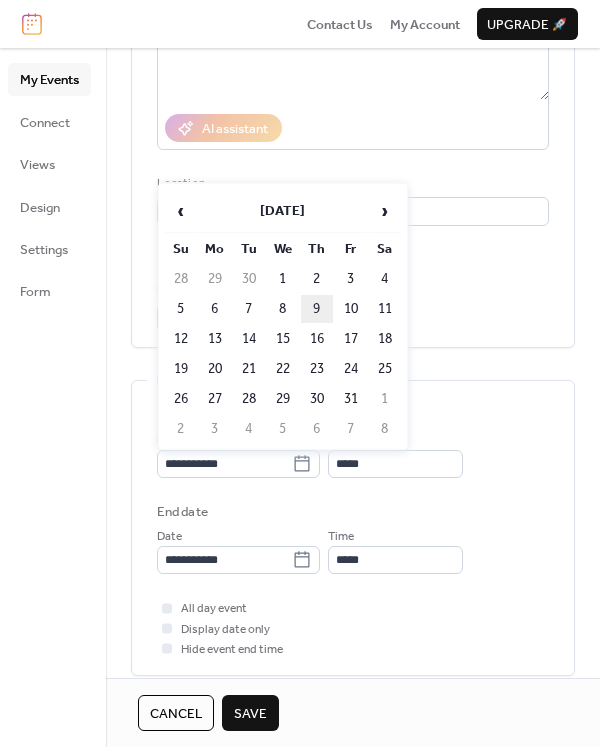 click on "9" at bounding box center [317, 309] 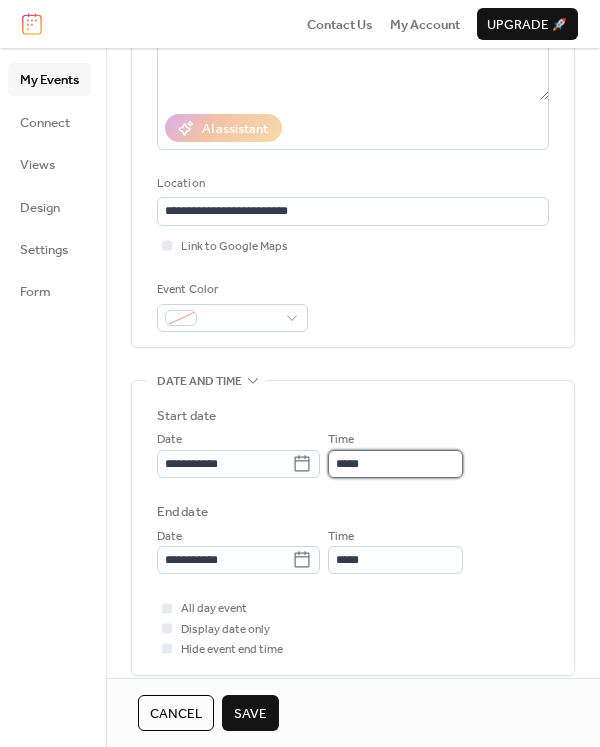click on "*****" at bounding box center [395, 464] 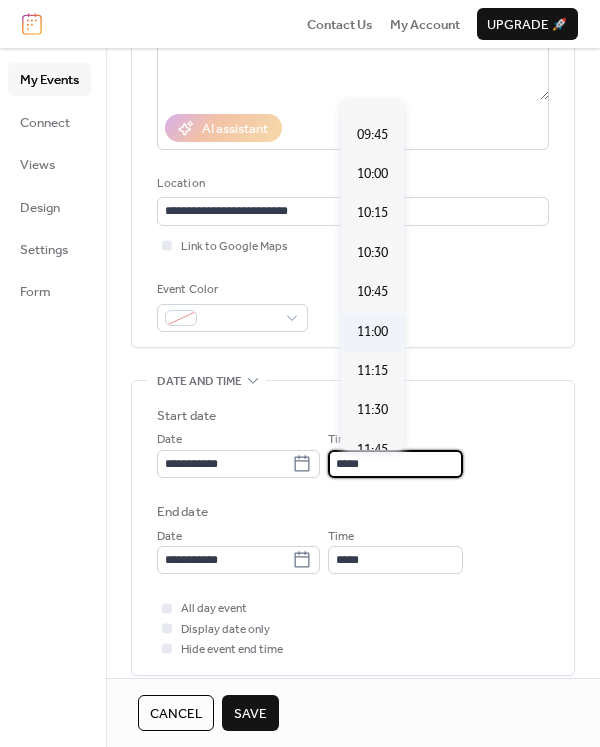 scroll, scrollTop: 1492, scrollLeft: 0, axis: vertical 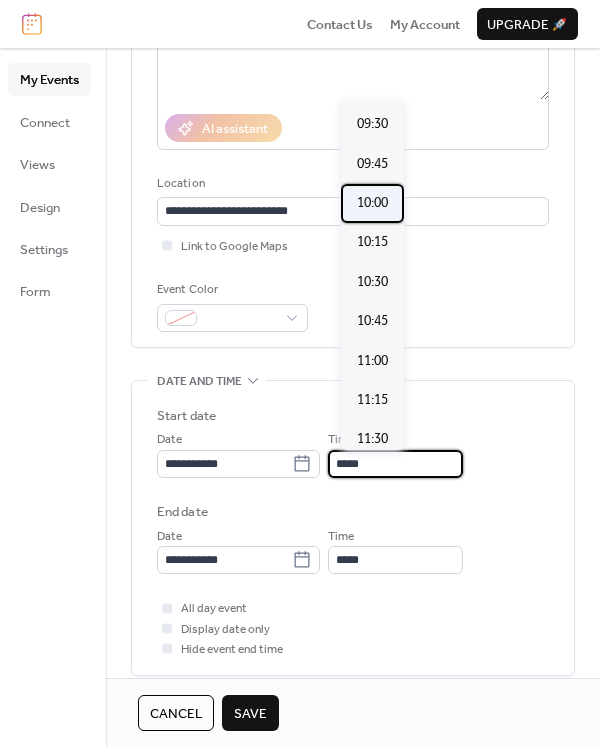 click on "10:00" at bounding box center (372, 203) 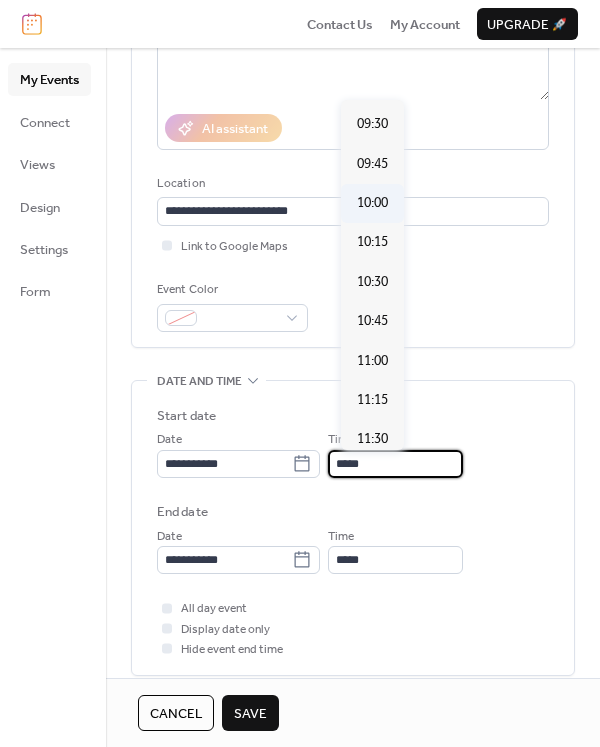 type on "*****" 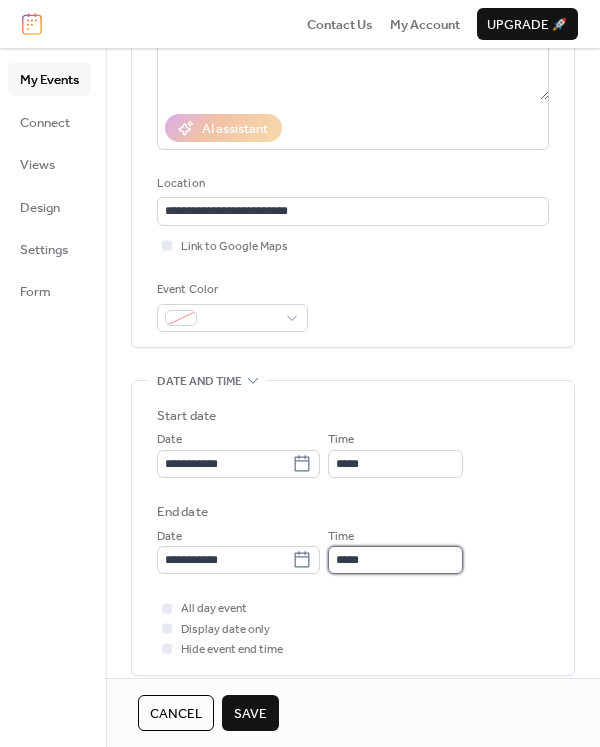 click on "*****" at bounding box center [395, 560] 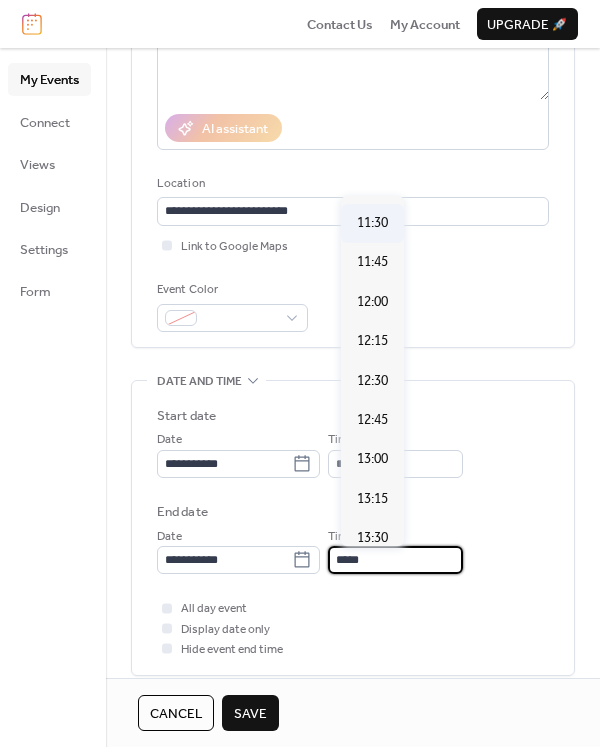 scroll, scrollTop: 200, scrollLeft: 0, axis: vertical 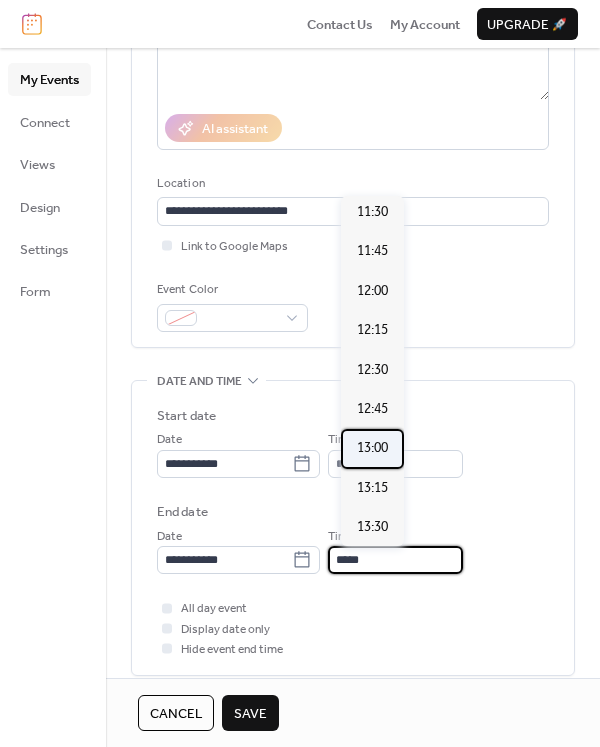 click on "13:00" at bounding box center (372, 448) 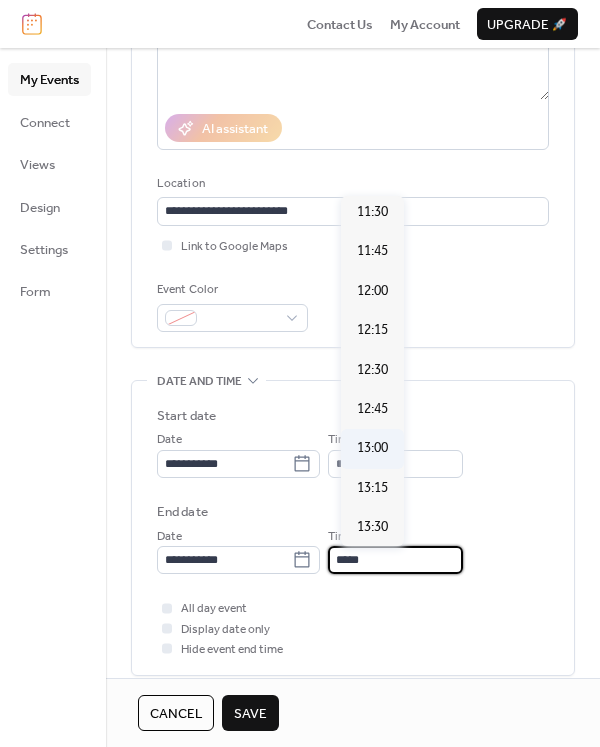 type on "*****" 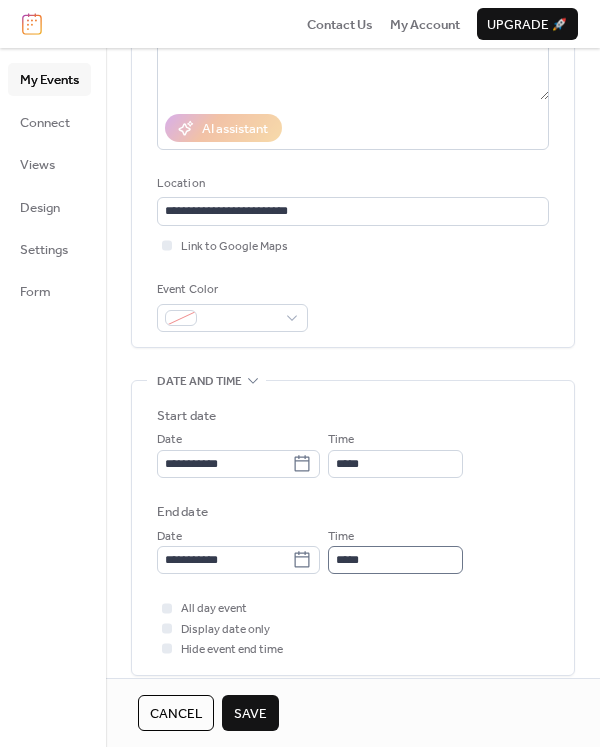 scroll, scrollTop: 1, scrollLeft: 0, axis: vertical 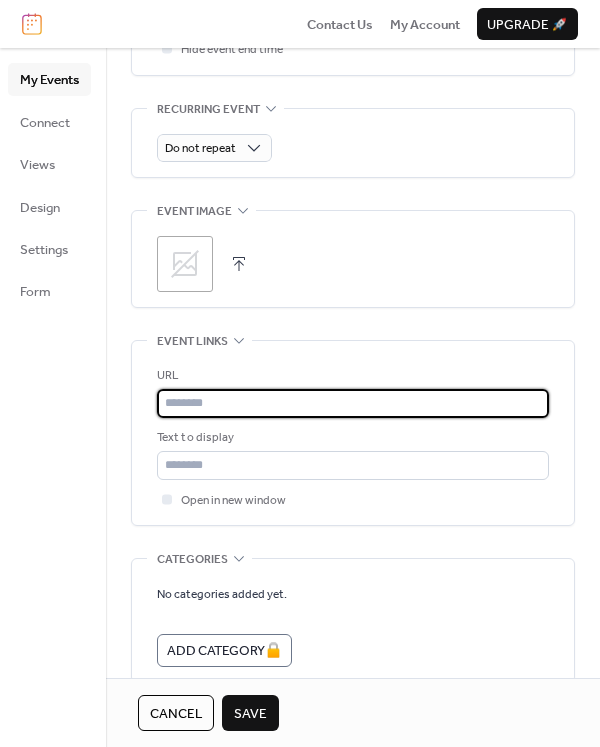 click at bounding box center (353, 403) 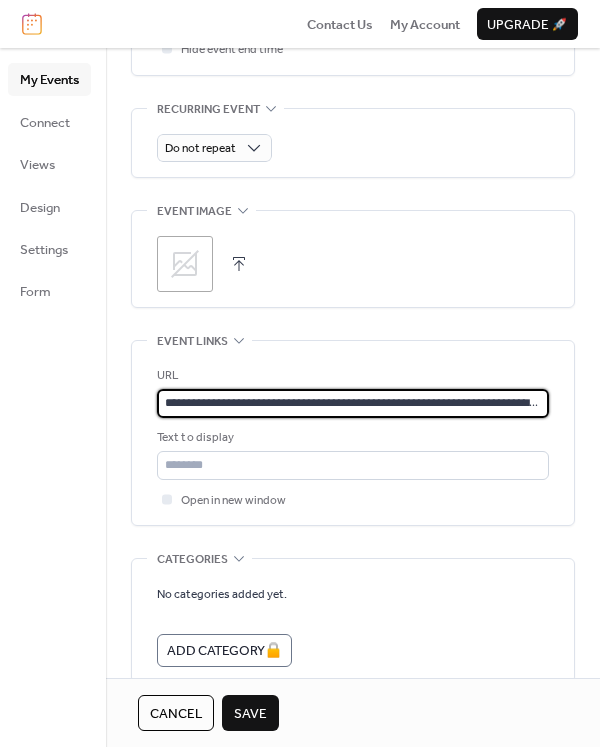 scroll, scrollTop: 0, scrollLeft: 284, axis: horizontal 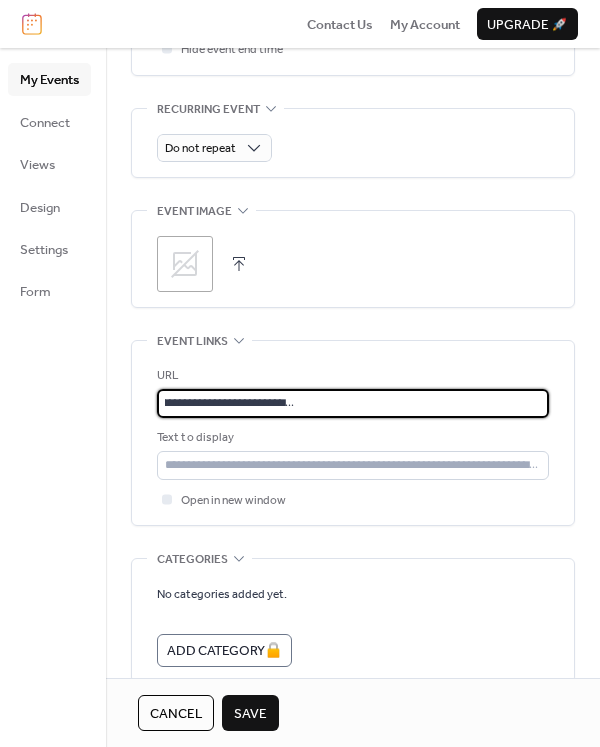 type on "**********" 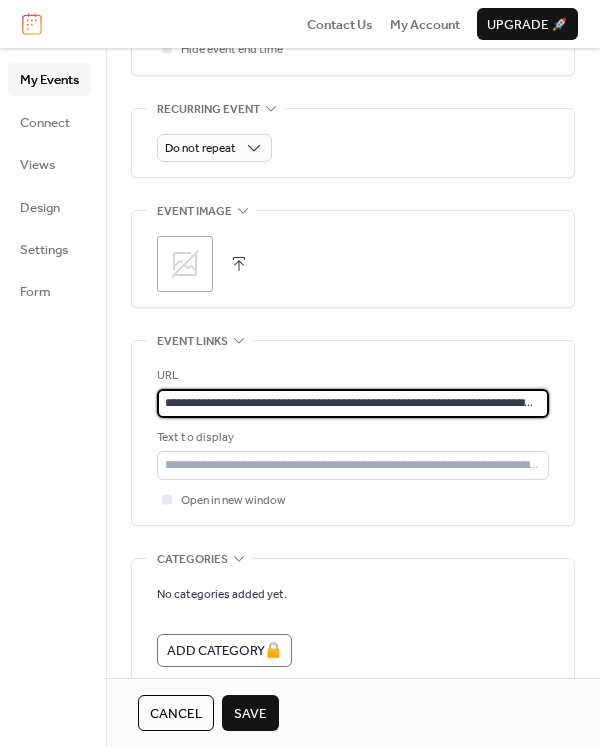 click on "**********" at bounding box center (353, 433) 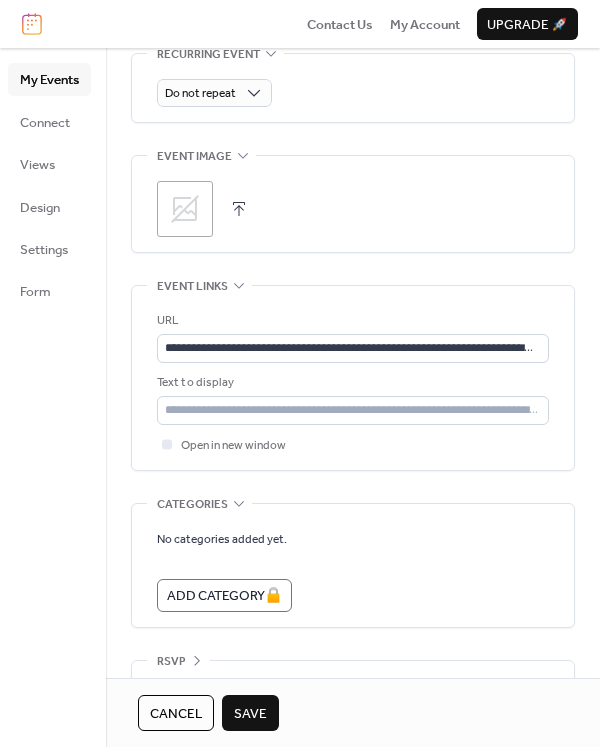 scroll, scrollTop: 999, scrollLeft: 0, axis: vertical 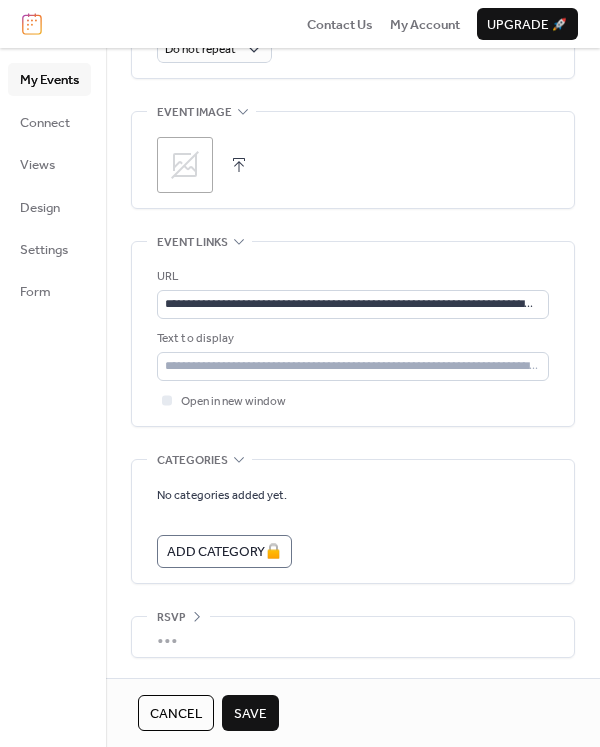 click on "Save" at bounding box center [250, 714] 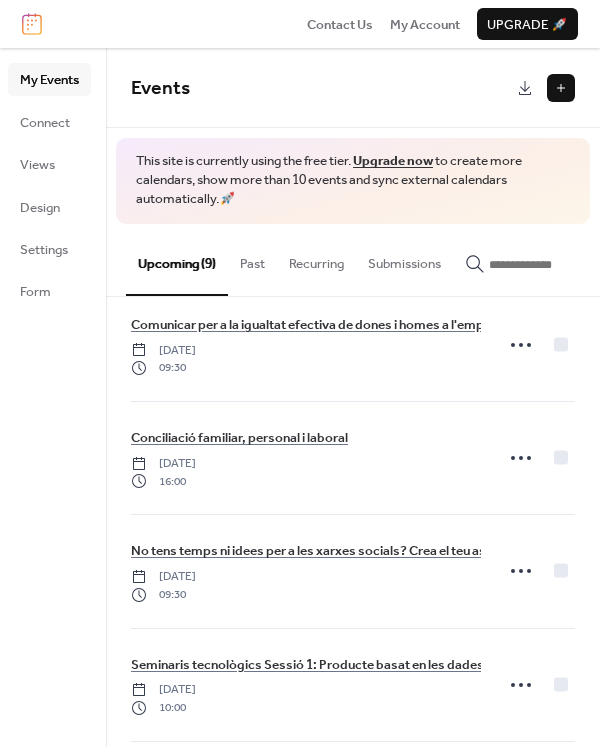 scroll, scrollTop: 200, scrollLeft: 0, axis: vertical 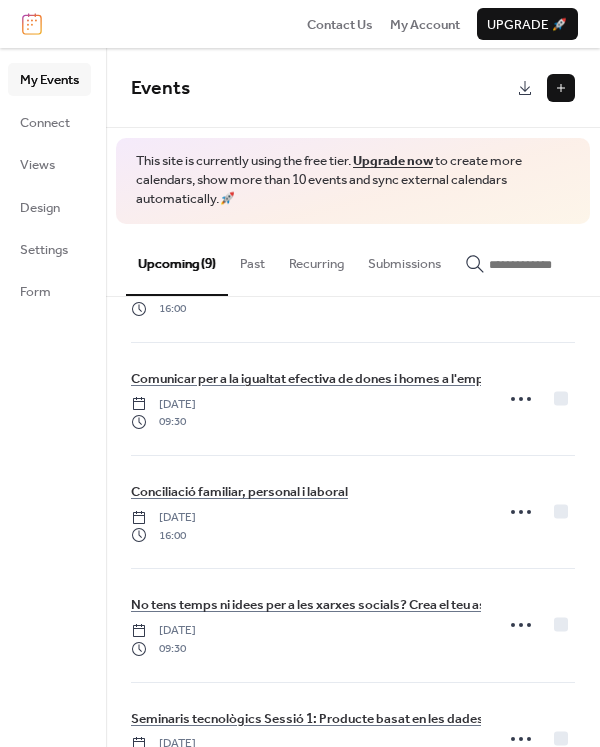 click at bounding box center [561, 88] 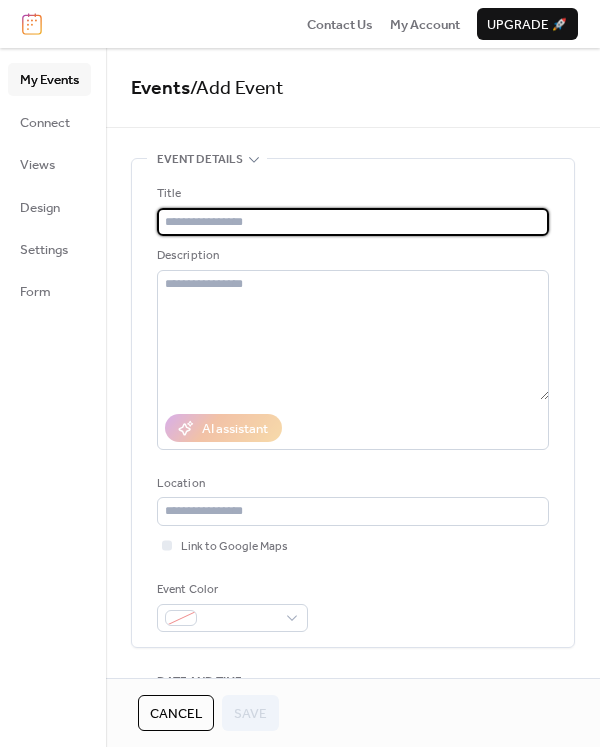 click at bounding box center [353, 222] 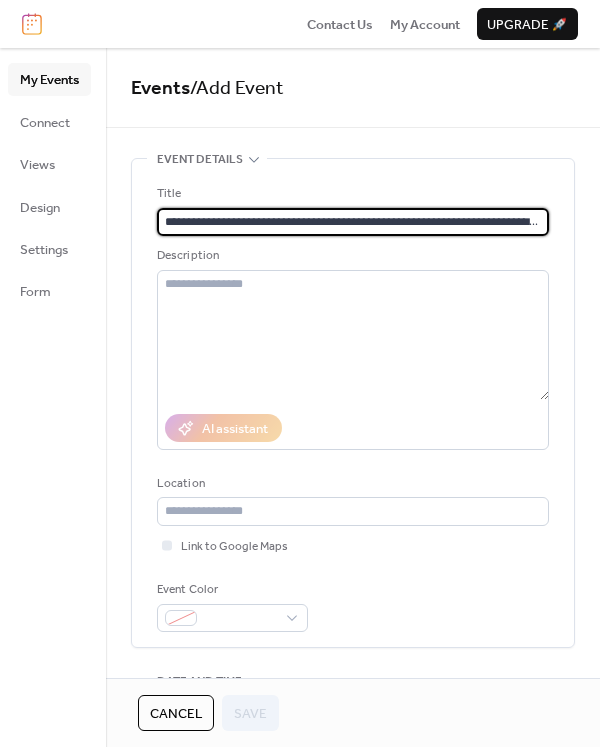 scroll, scrollTop: 0, scrollLeft: 209, axis: horizontal 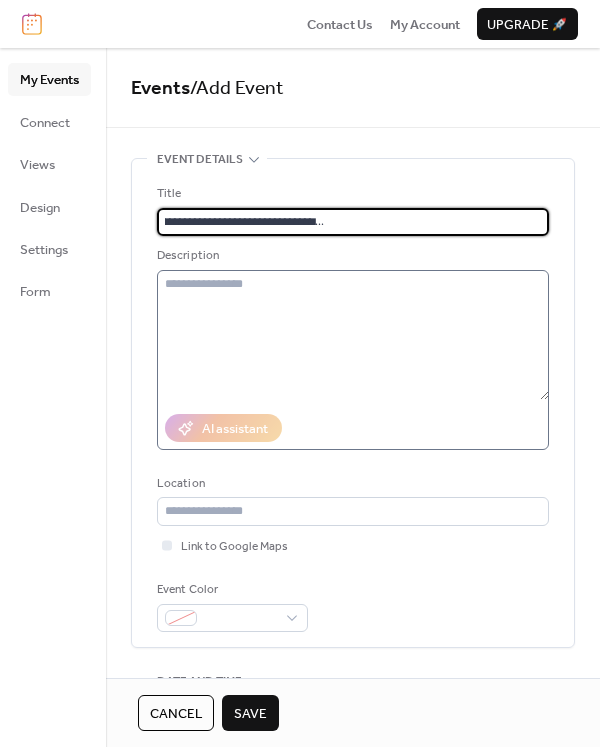 type on "**********" 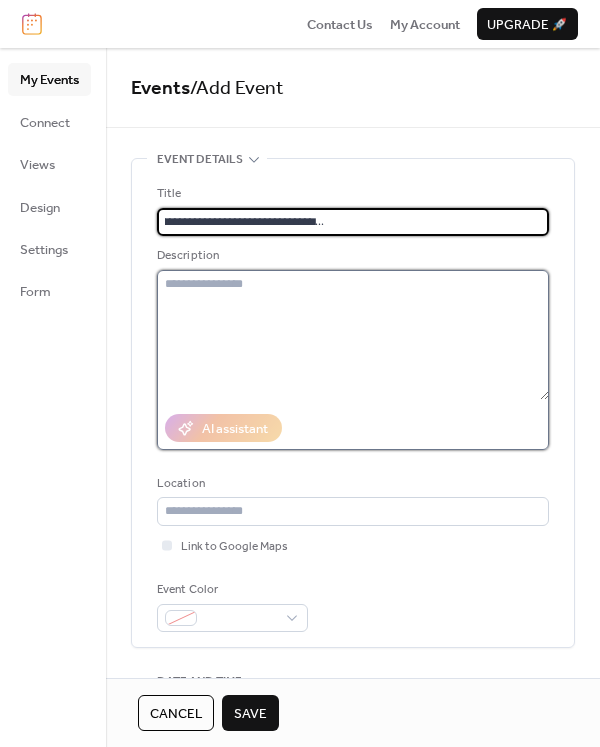 scroll, scrollTop: 0, scrollLeft: 0, axis: both 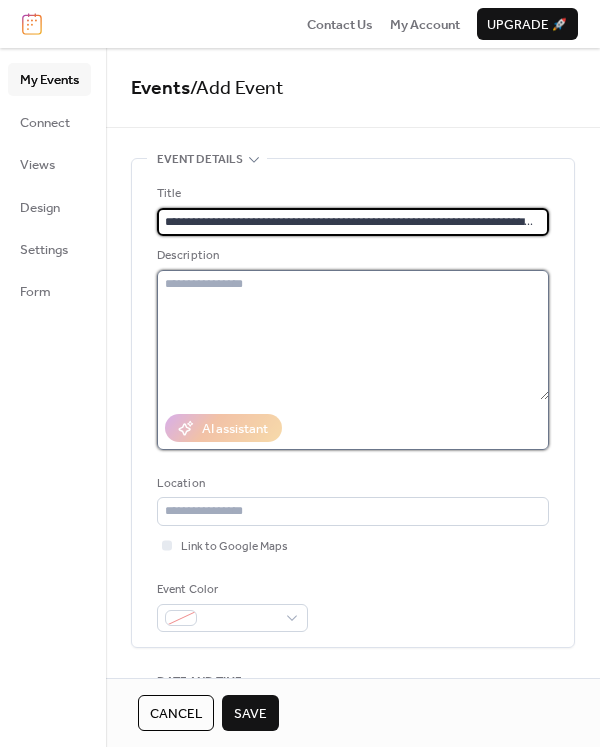 click at bounding box center [353, 335] 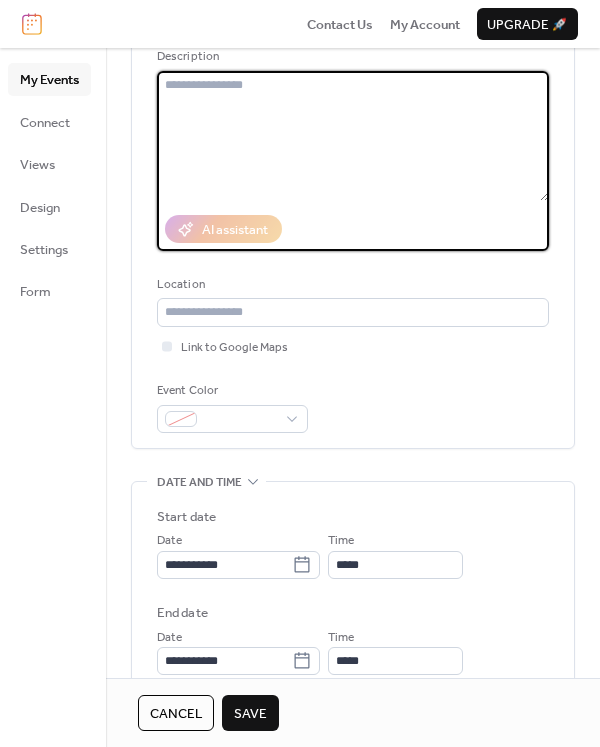 scroll, scrollTop: 200, scrollLeft: 0, axis: vertical 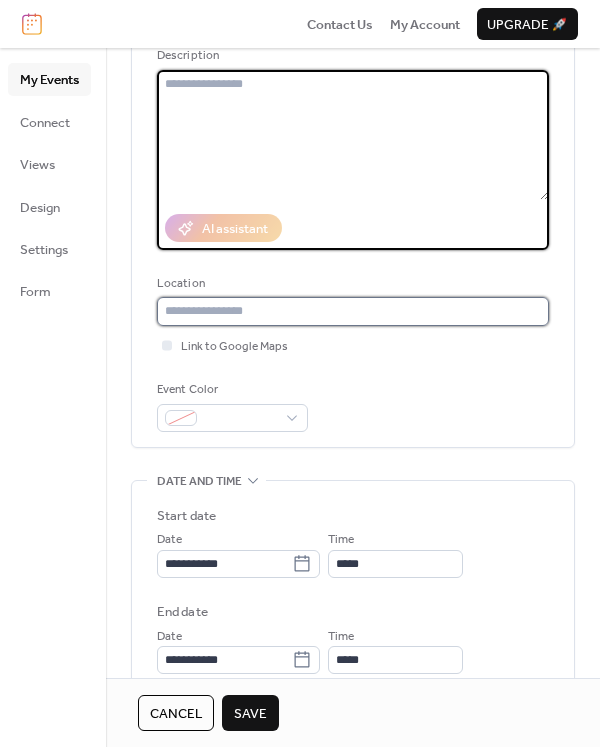 click at bounding box center (353, 311) 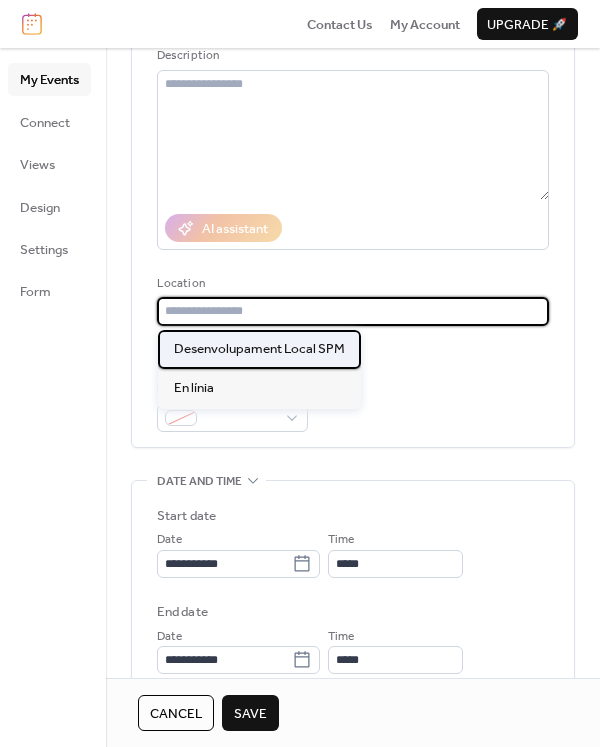 click on "Desenvolupament Local SPM" at bounding box center [259, 349] 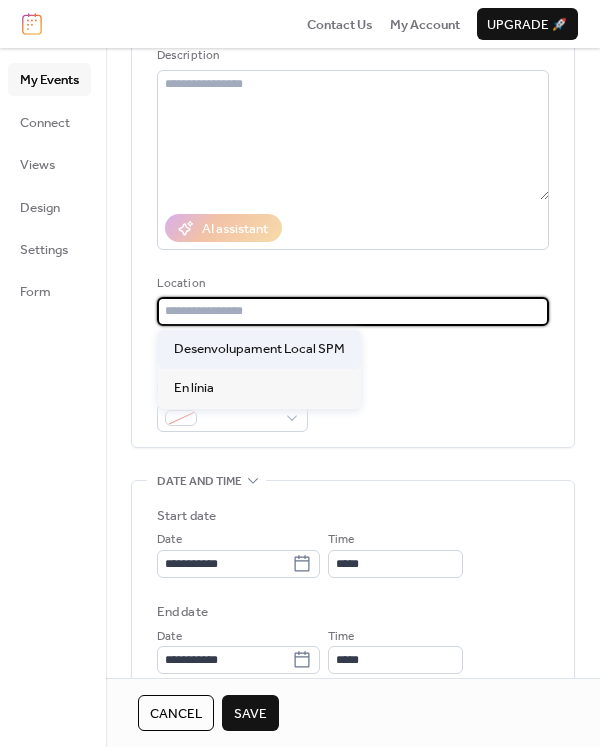 type on "**********" 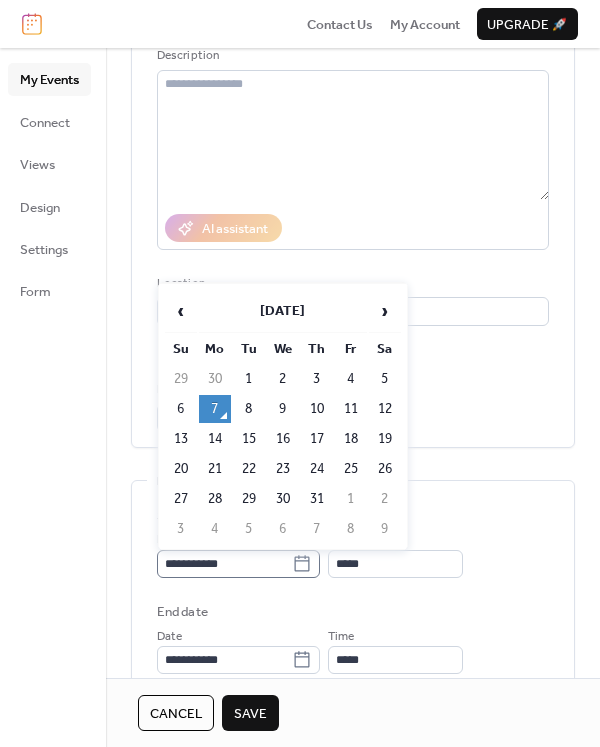 click 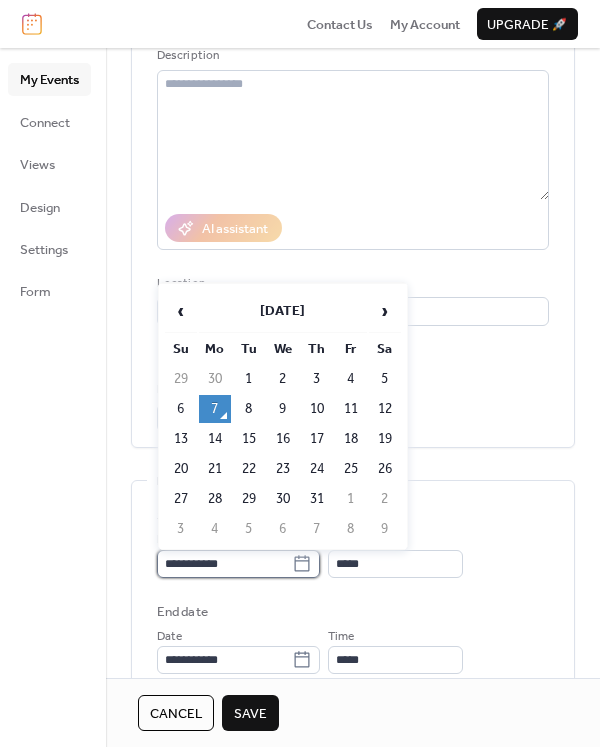 click on "**********" at bounding box center (224, 564) 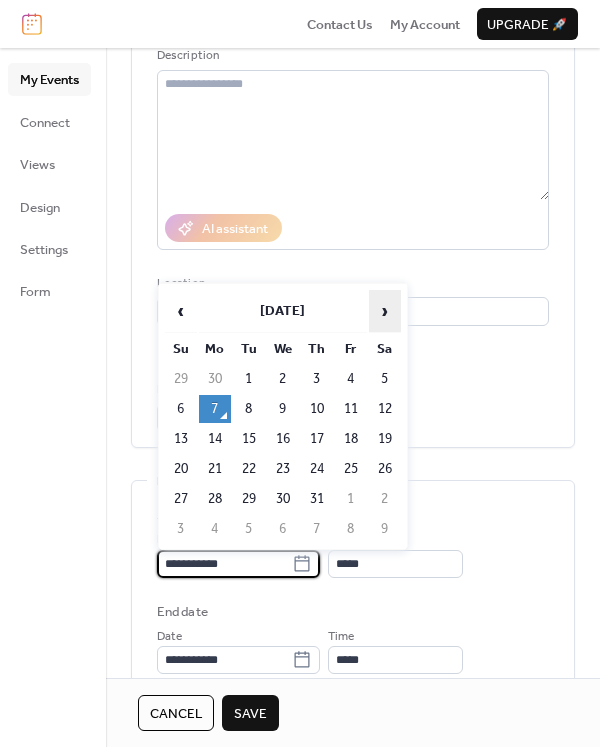 click on "›" at bounding box center [385, 311] 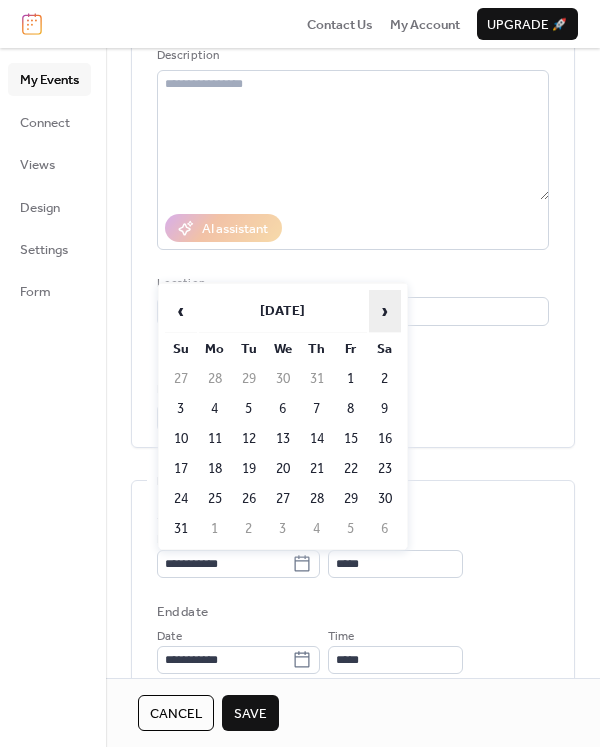 click on "›" at bounding box center [385, 311] 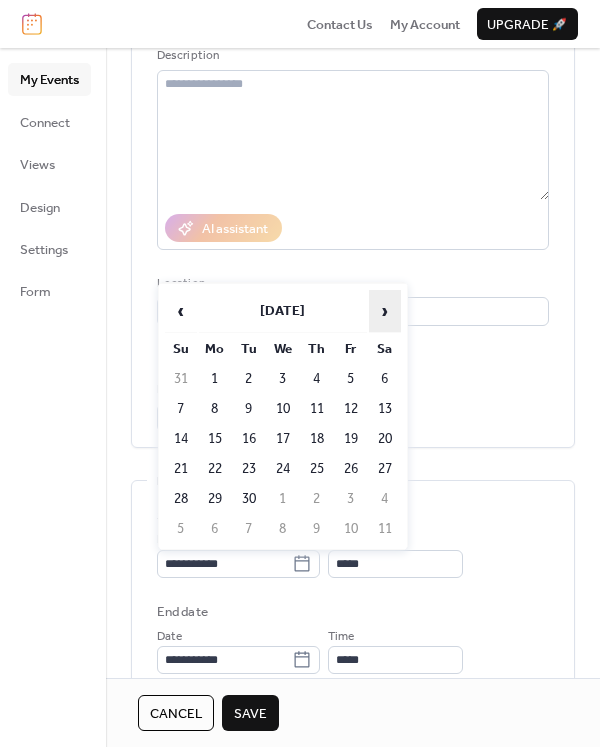 click on "›" at bounding box center (385, 311) 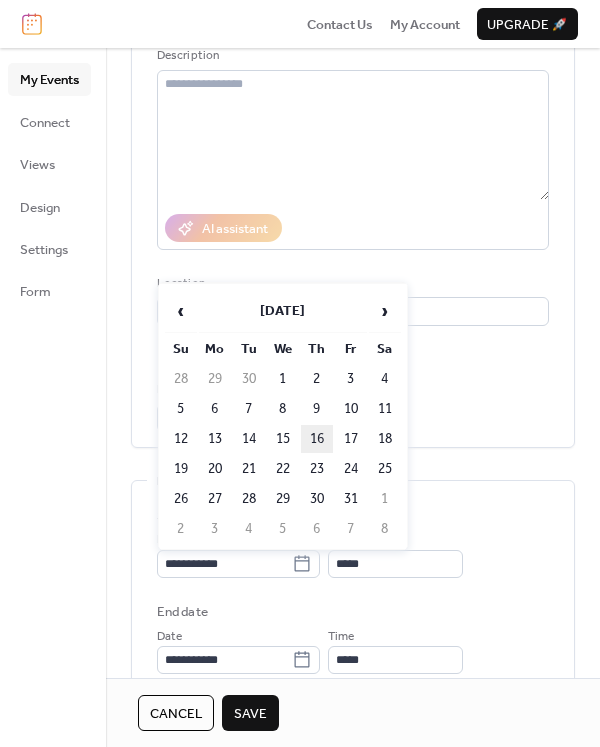 click on "16" at bounding box center [317, 439] 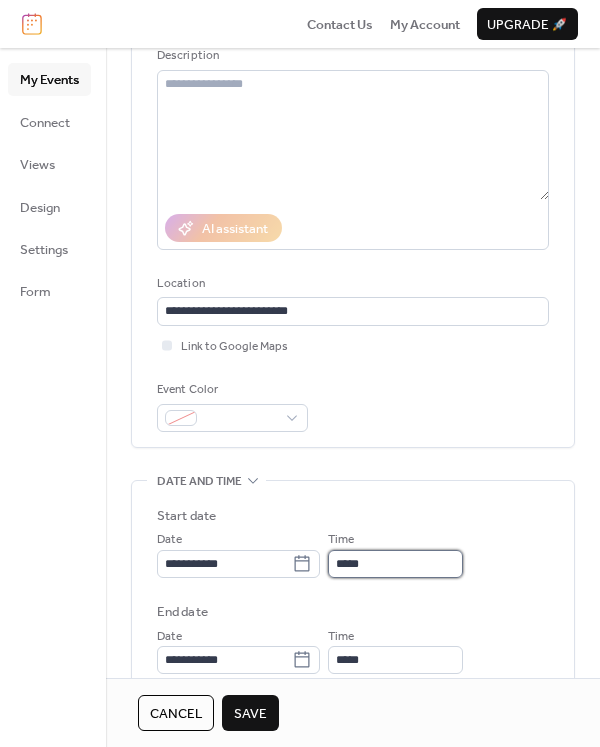 click on "*****" at bounding box center (395, 564) 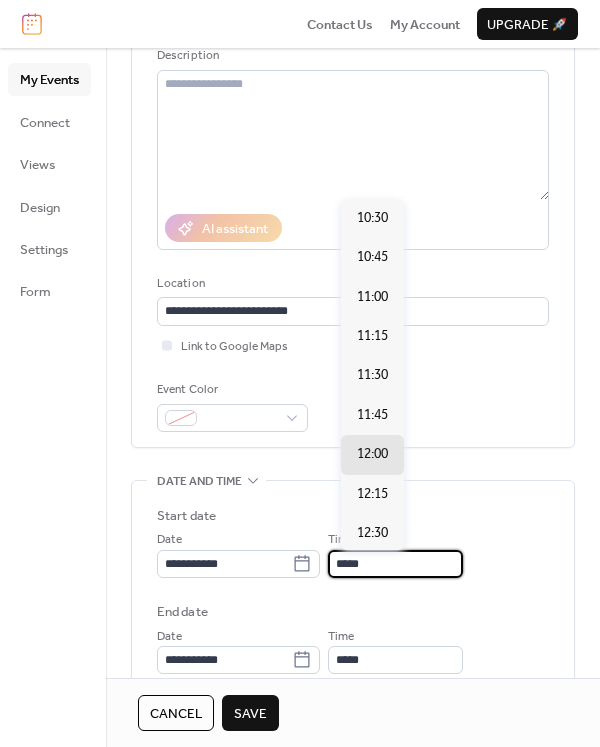 scroll, scrollTop: 1592, scrollLeft: 0, axis: vertical 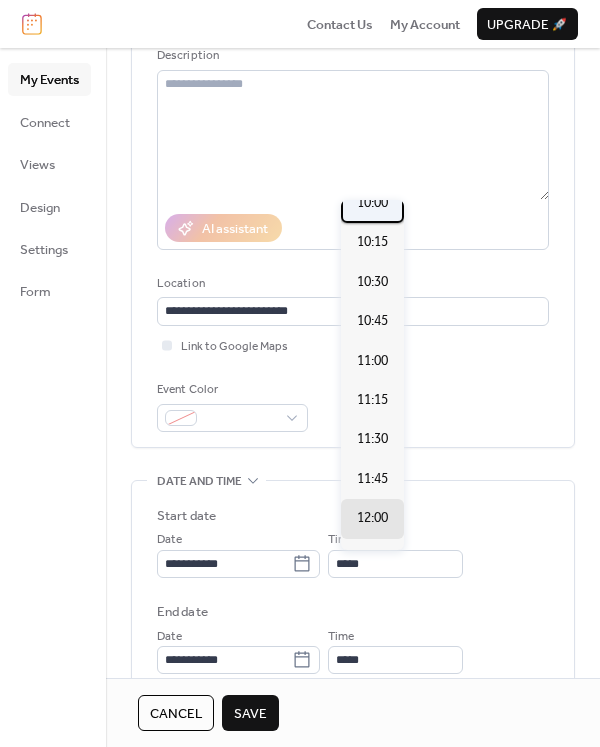 click on "10:00" at bounding box center (372, 203) 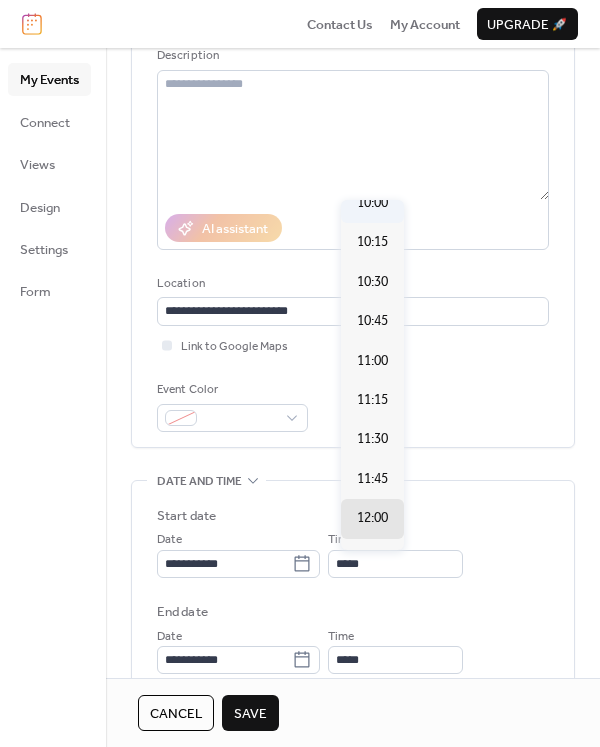 type on "*****" 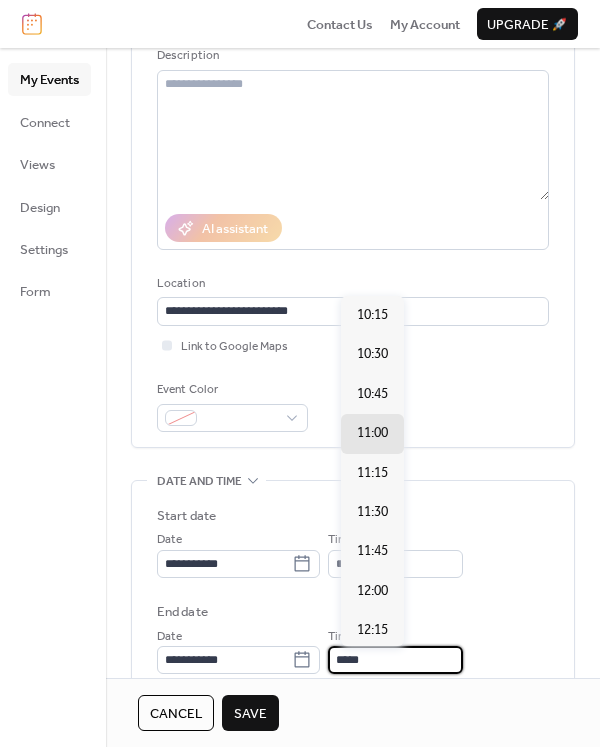 click on "*****" at bounding box center (395, 660) 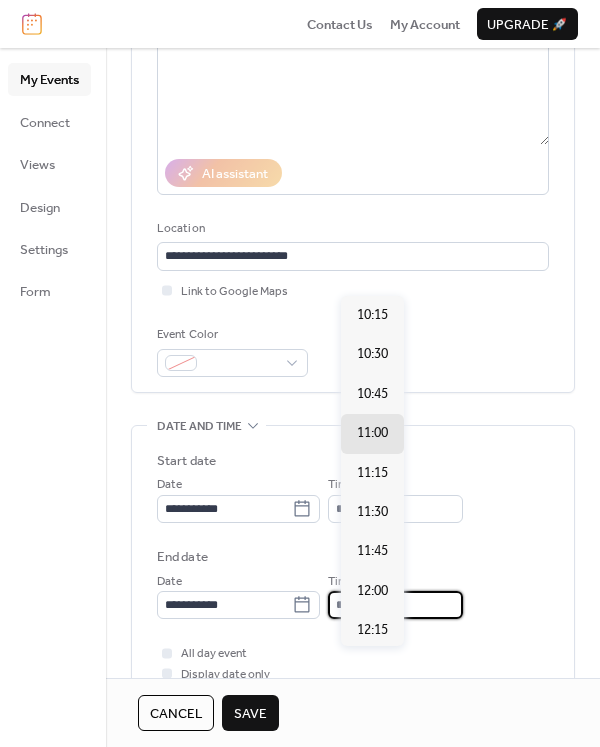 scroll, scrollTop: 300, scrollLeft: 0, axis: vertical 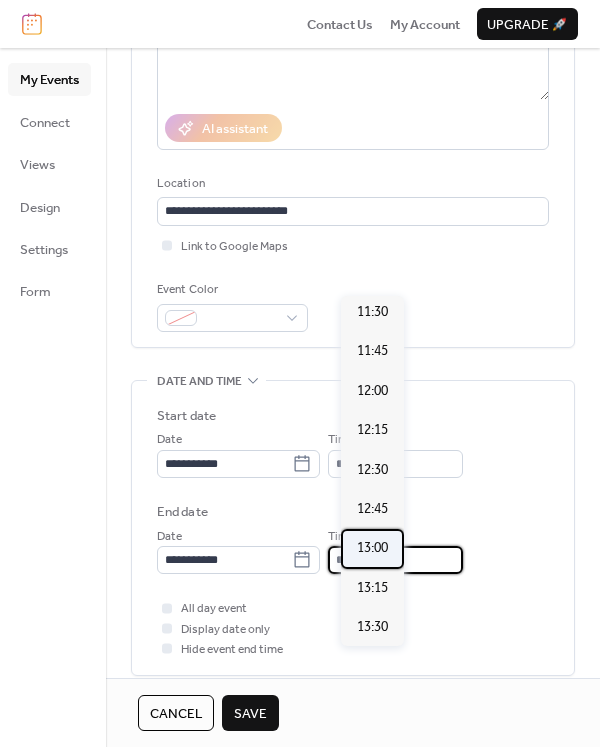 click on "13:00" at bounding box center [372, 548] 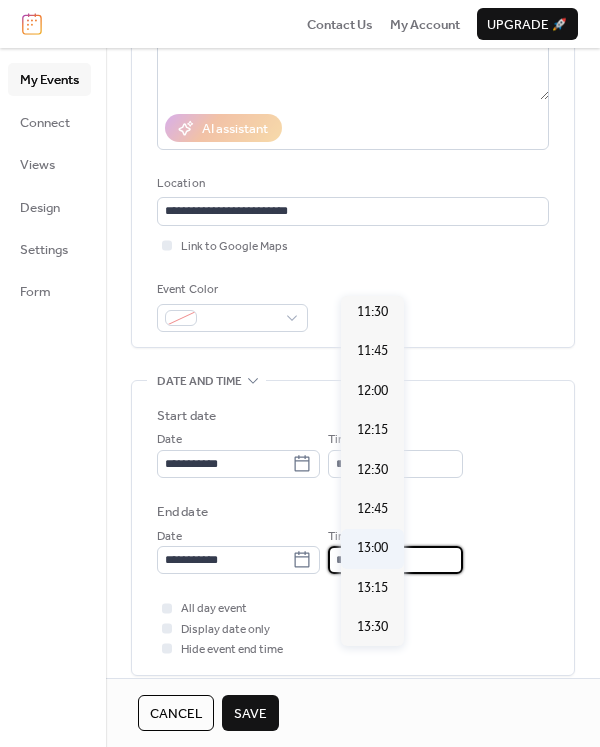 type on "*****" 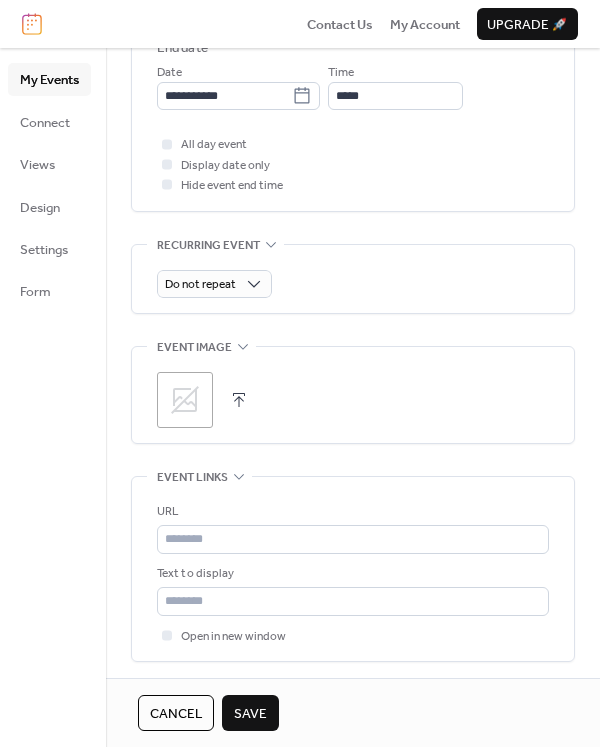 scroll, scrollTop: 800, scrollLeft: 0, axis: vertical 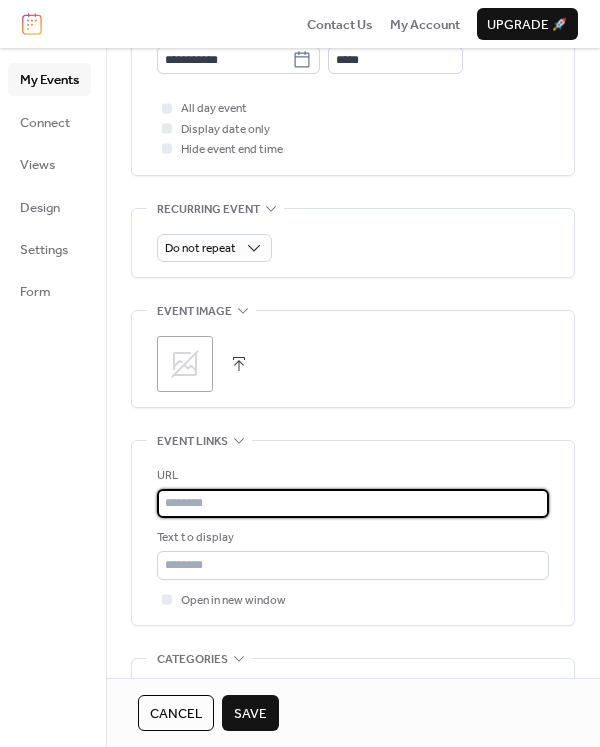 click at bounding box center [353, 503] 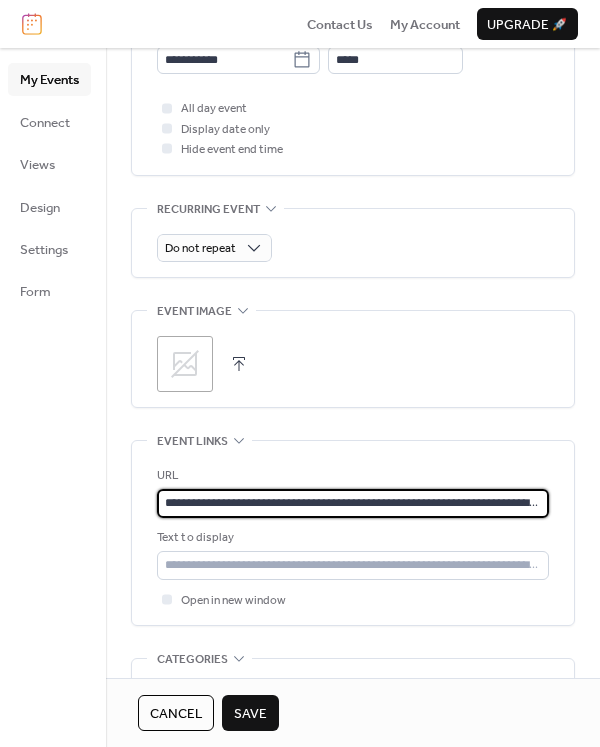scroll, scrollTop: 0, scrollLeft: 284, axis: horizontal 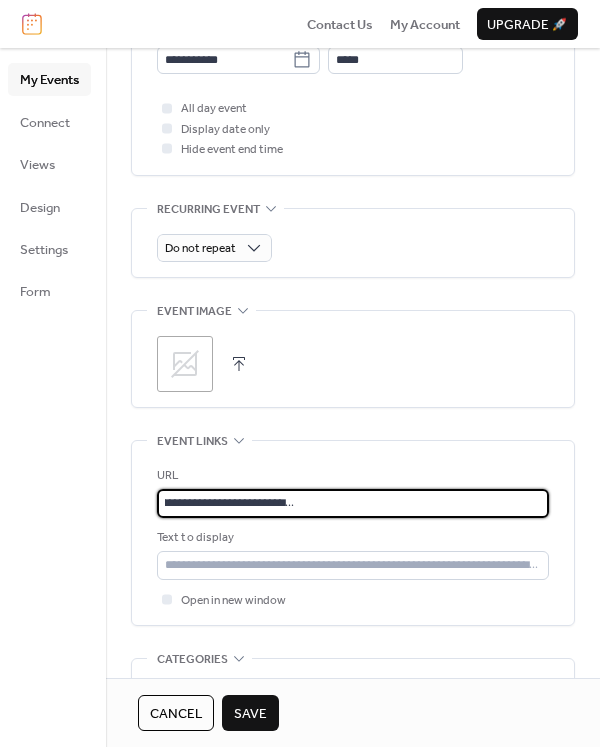 type on "**********" 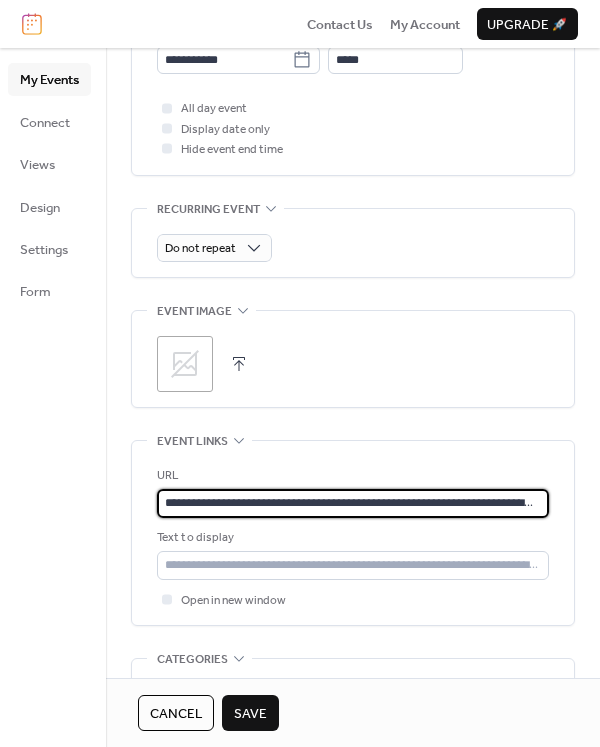 click on "Save" at bounding box center [250, 714] 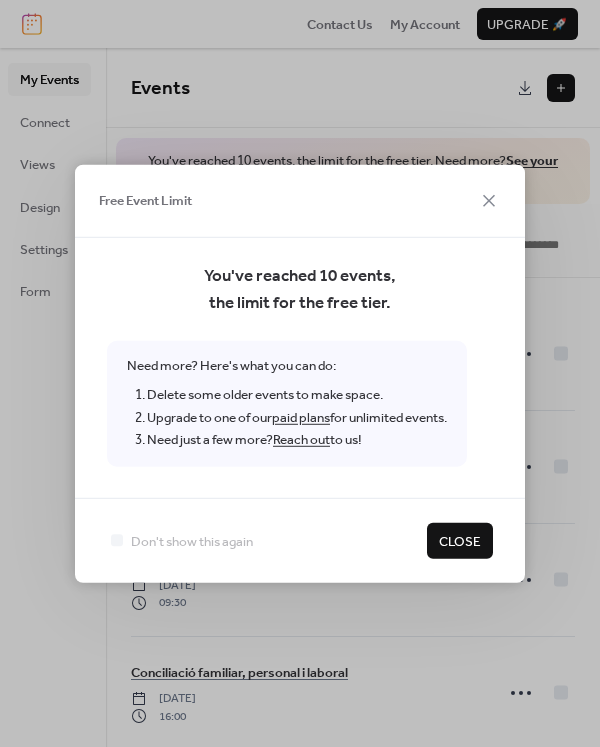 click on "Close" at bounding box center (460, 541) 